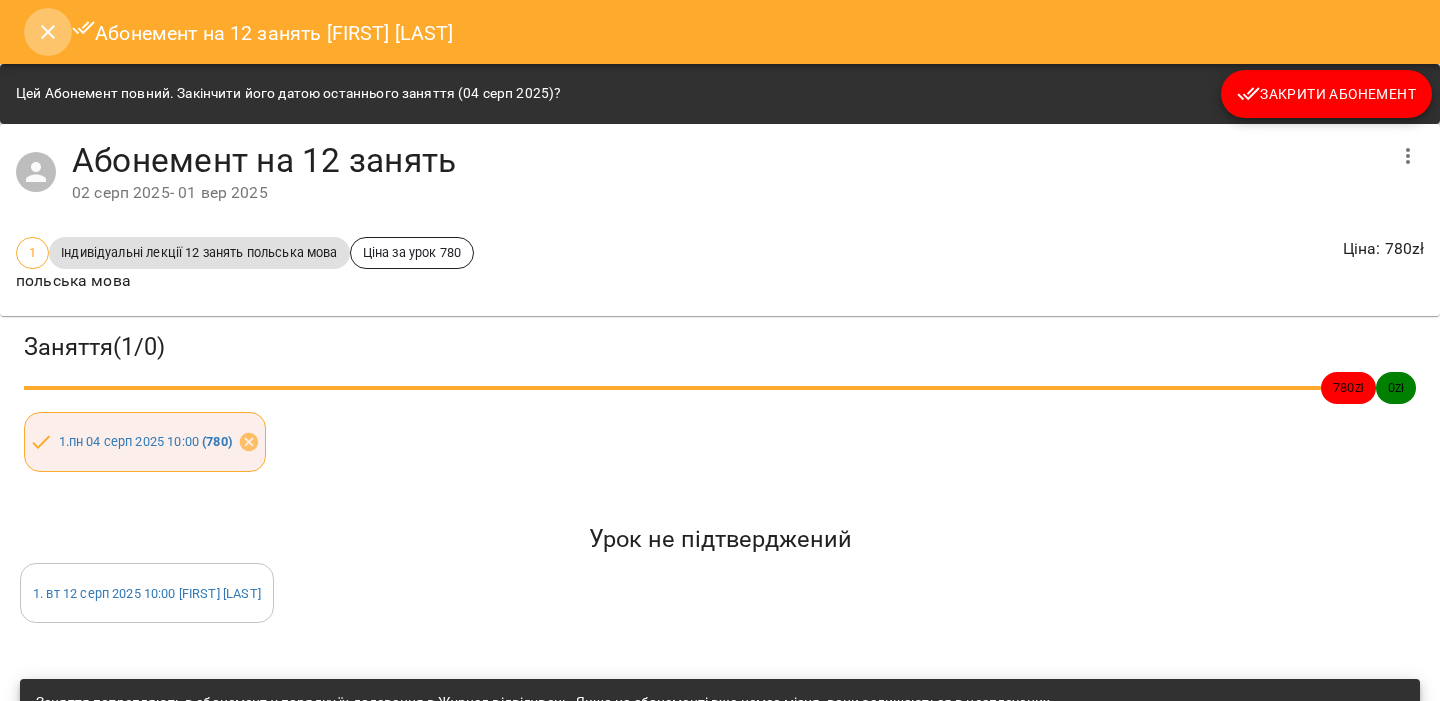 scroll, scrollTop: 0, scrollLeft: 0, axis: both 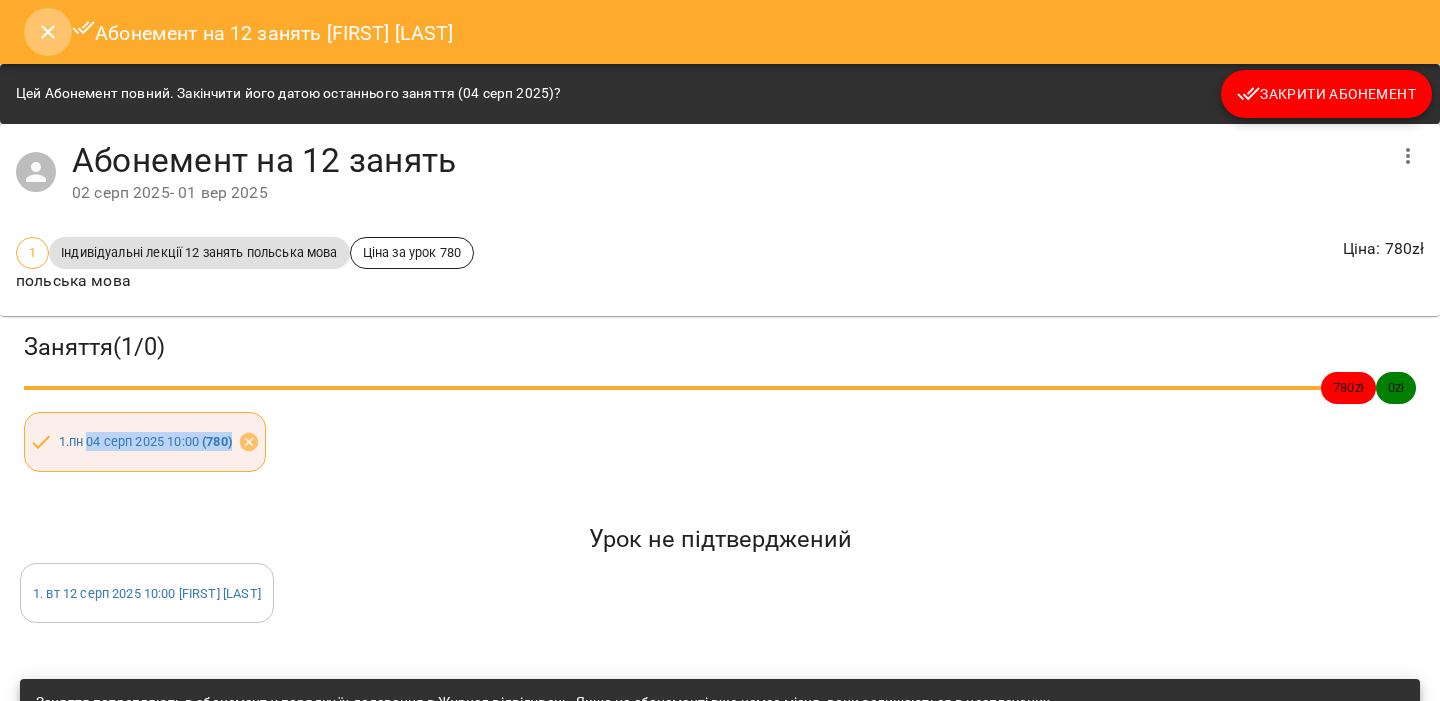 click at bounding box center (48, 32) 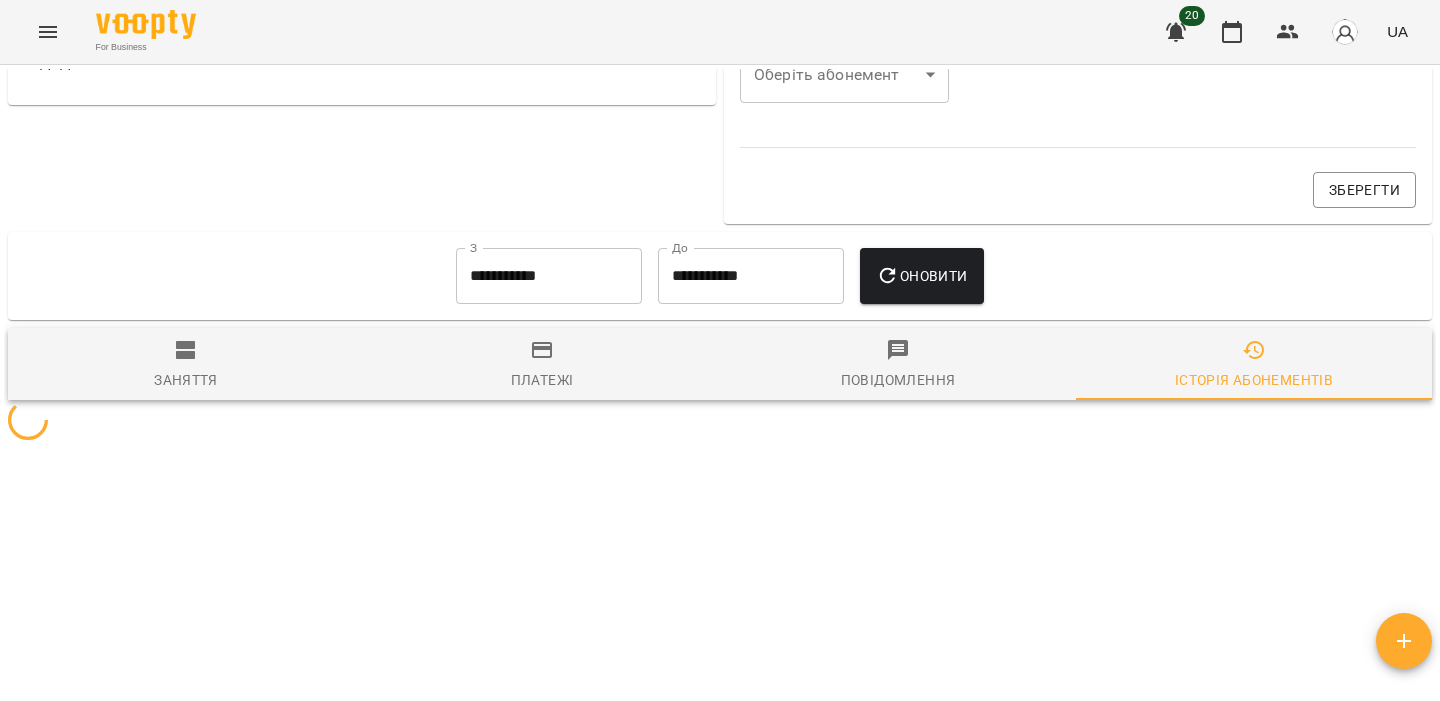 click at bounding box center [48, 32] 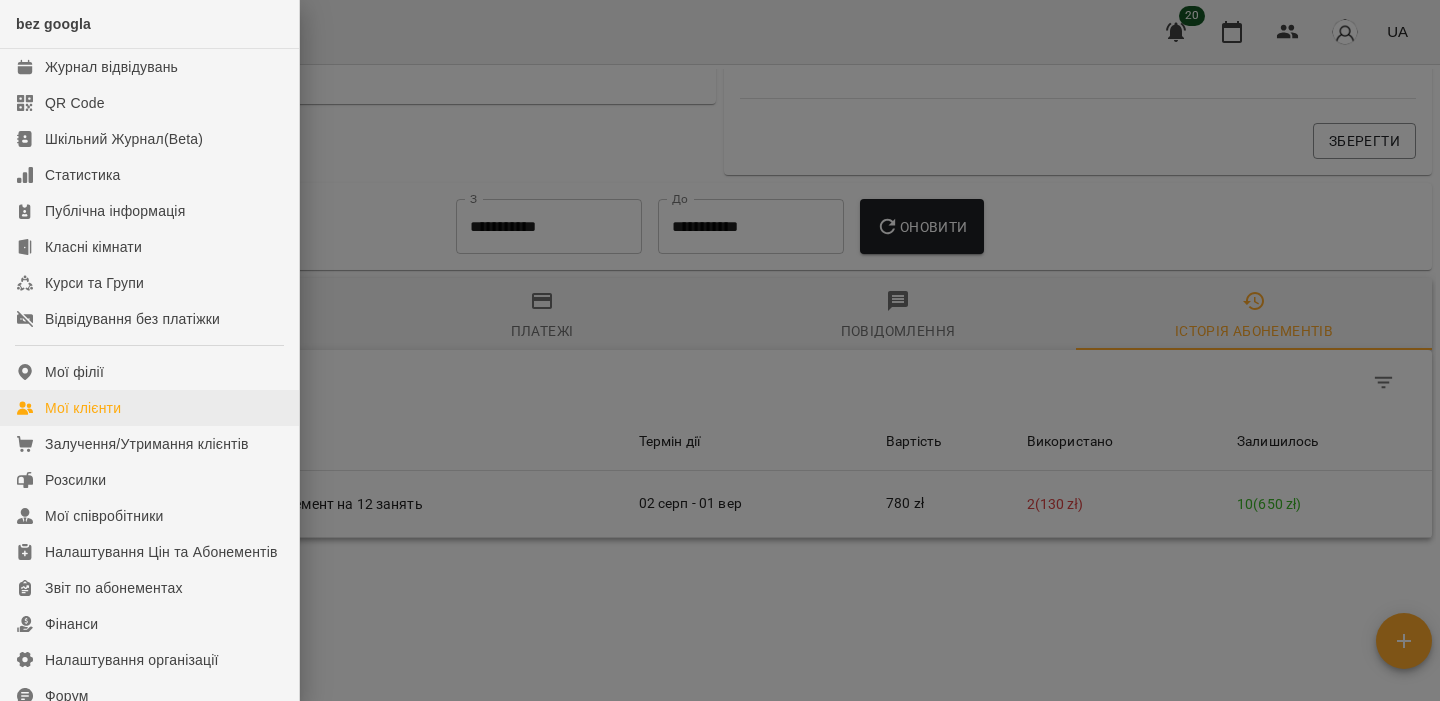 scroll, scrollTop: 1007, scrollLeft: 0, axis: vertical 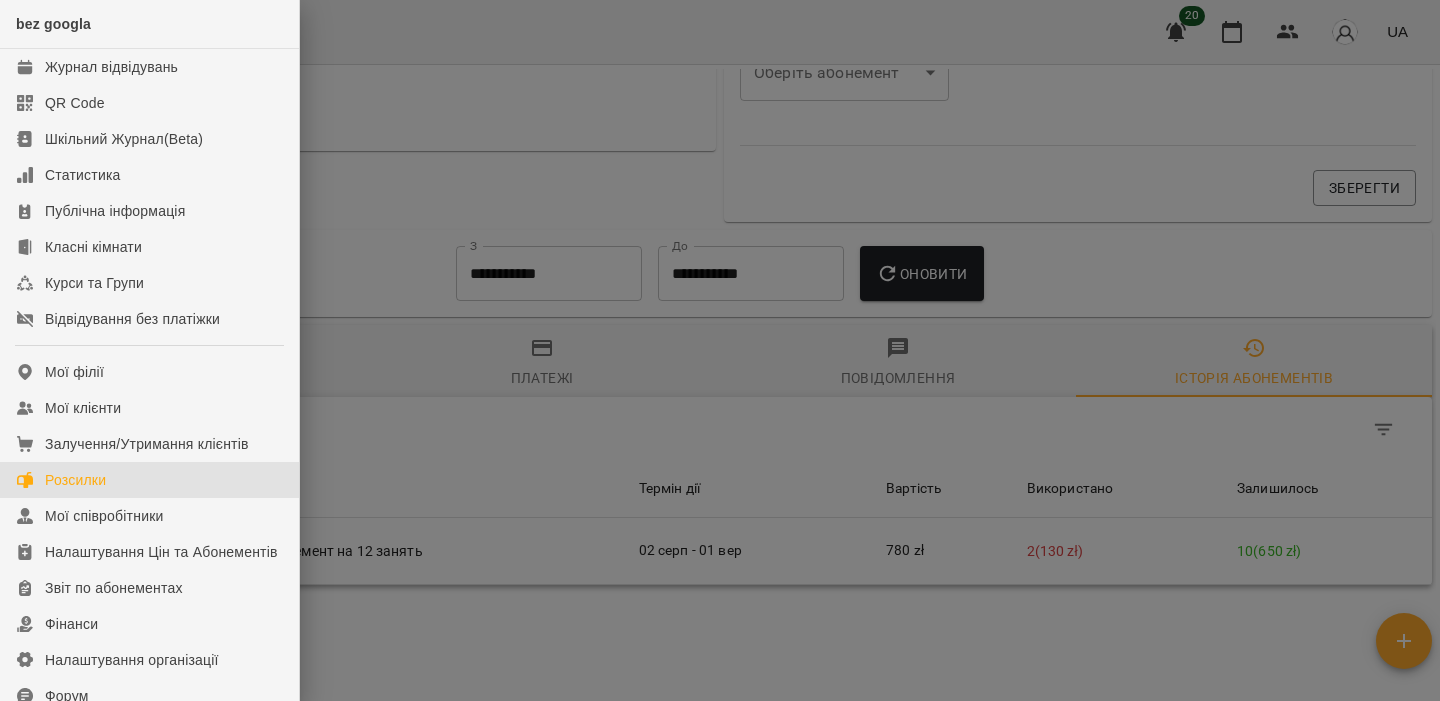 click on "Розсилки" at bounding box center (149, 480) 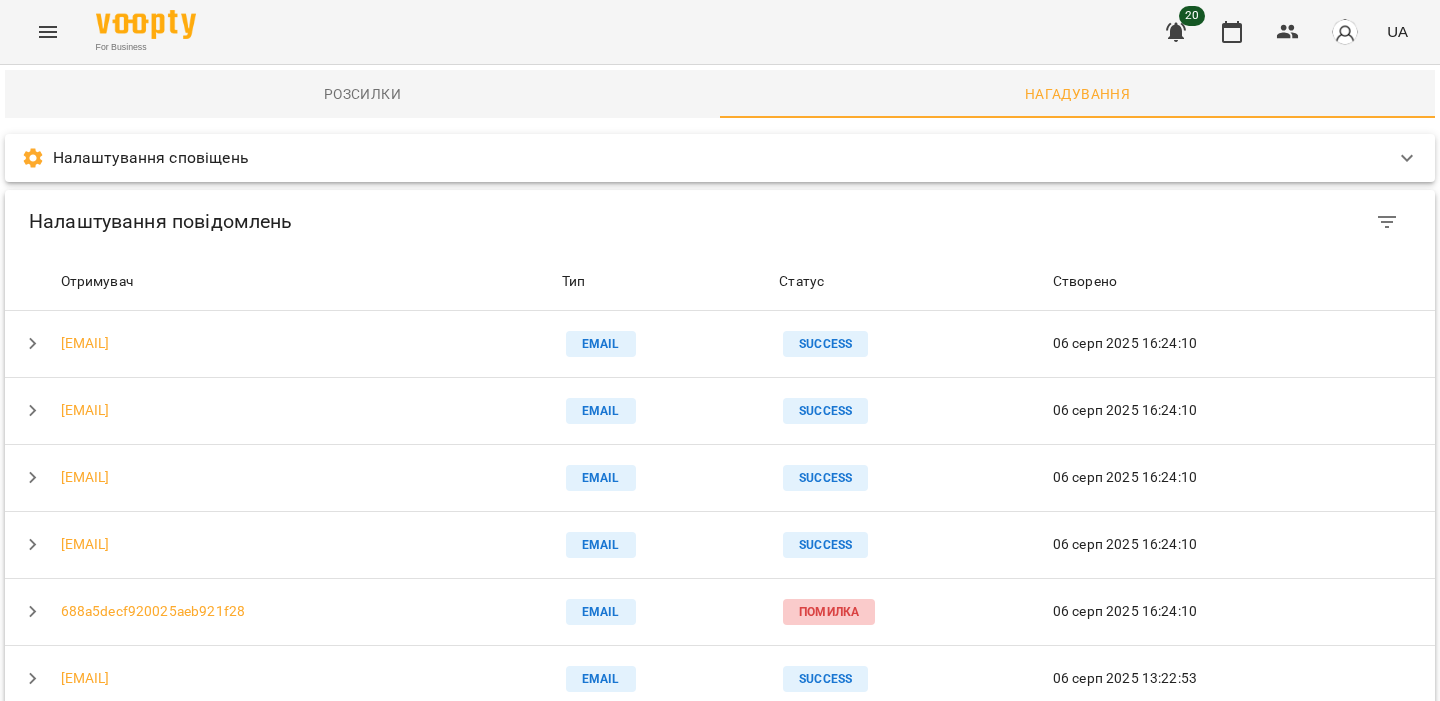click on "Розсилки" at bounding box center (362, 94) 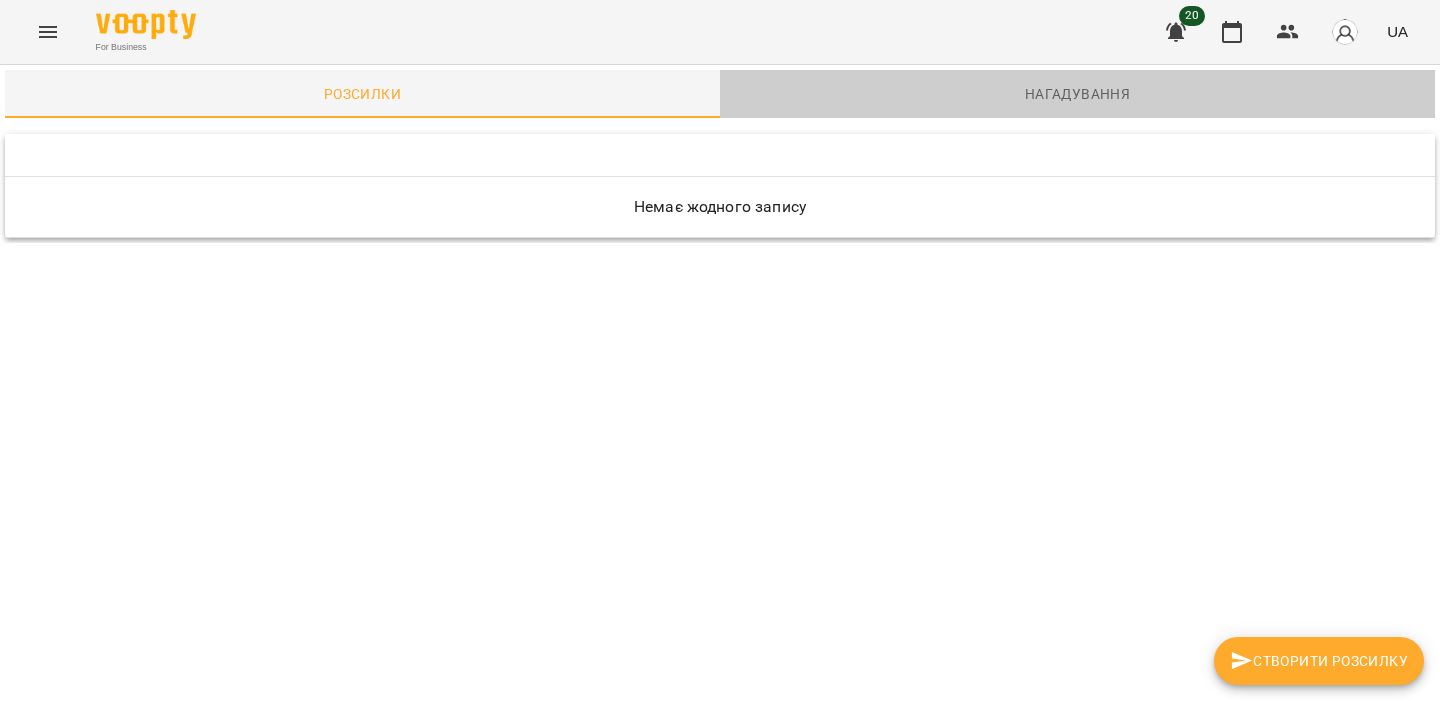 click on "Нагадування" at bounding box center [1077, 94] 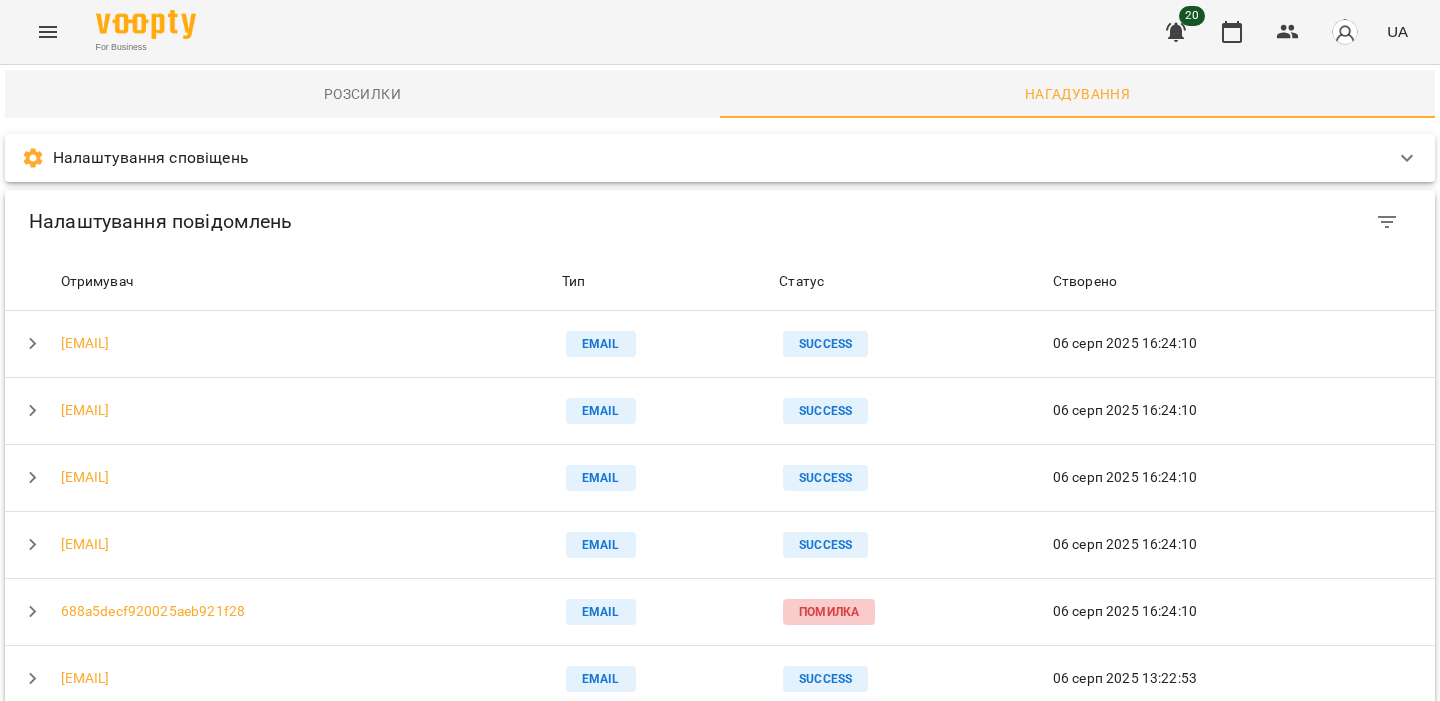 click on "Налаштування сповіщень" at bounding box center [720, 158] 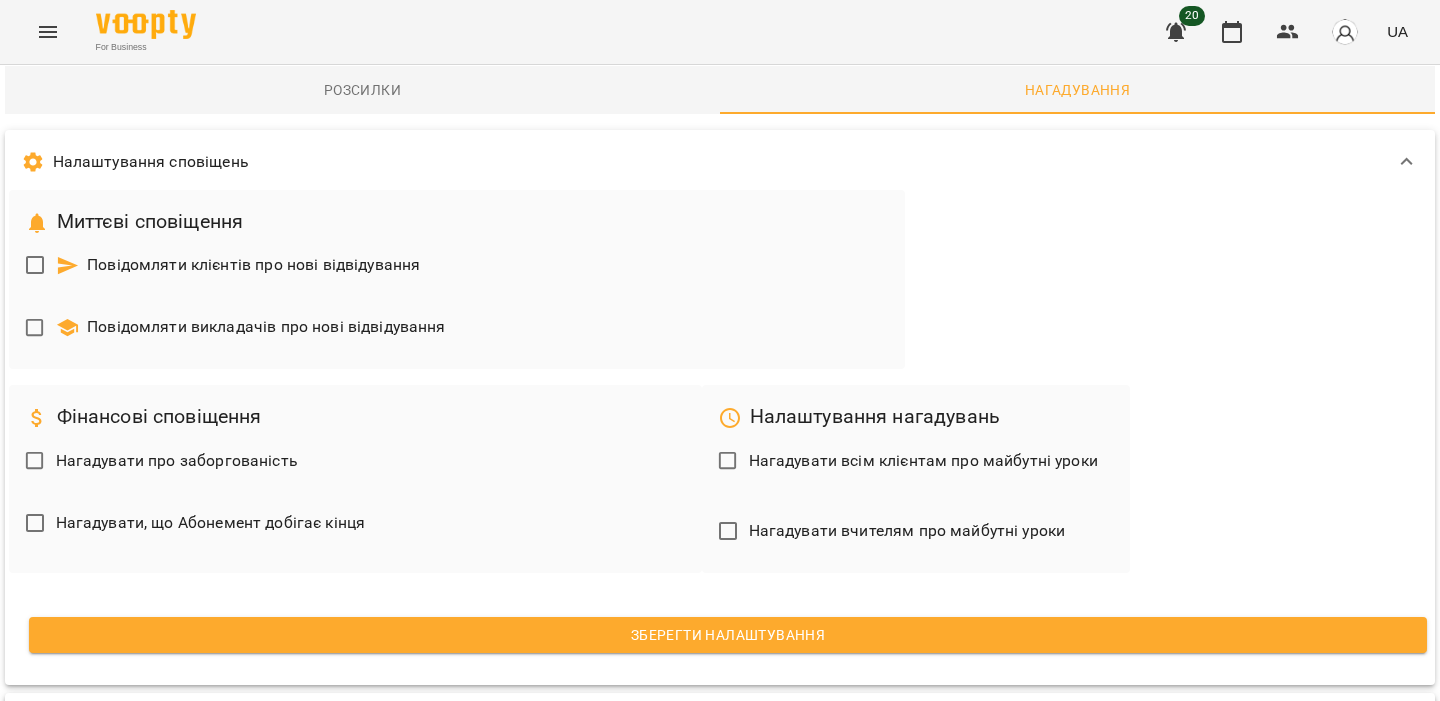 scroll, scrollTop: 0, scrollLeft: 0, axis: both 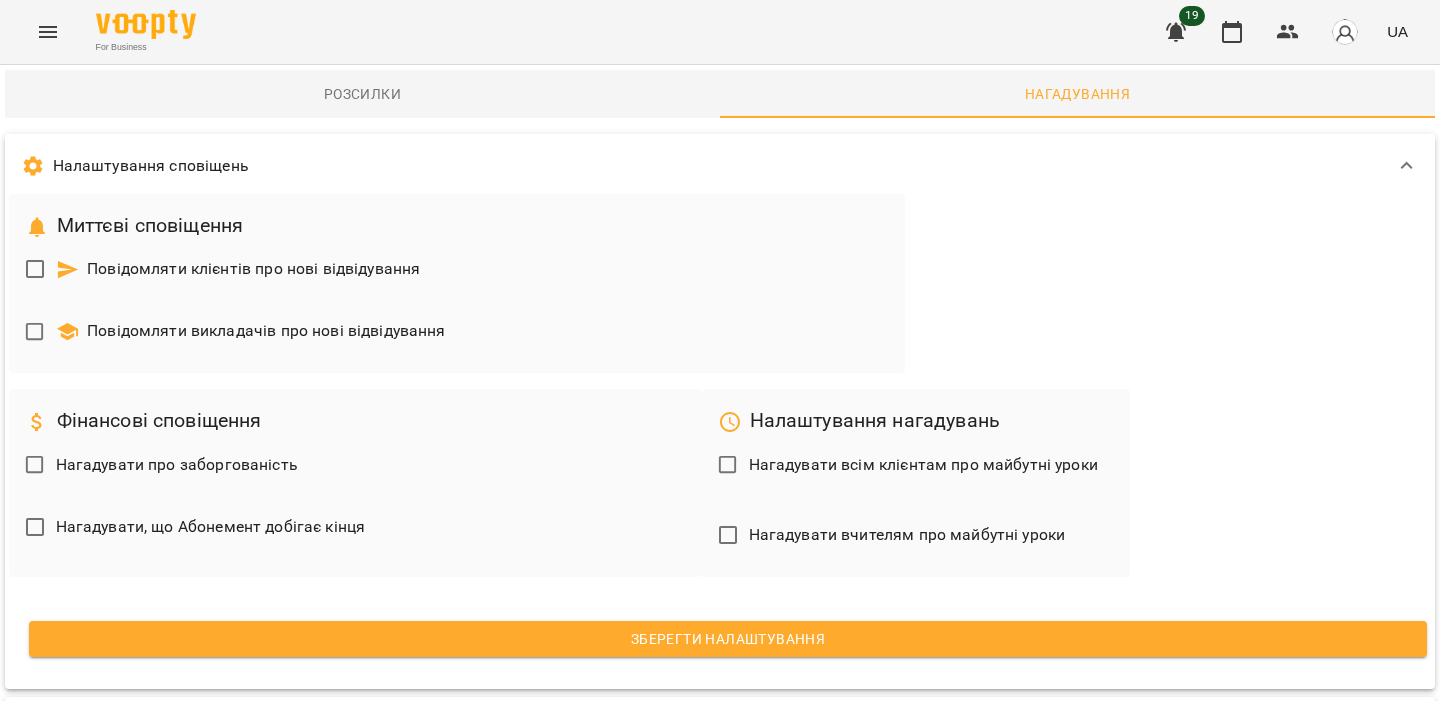 click at bounding box center (48, 32) 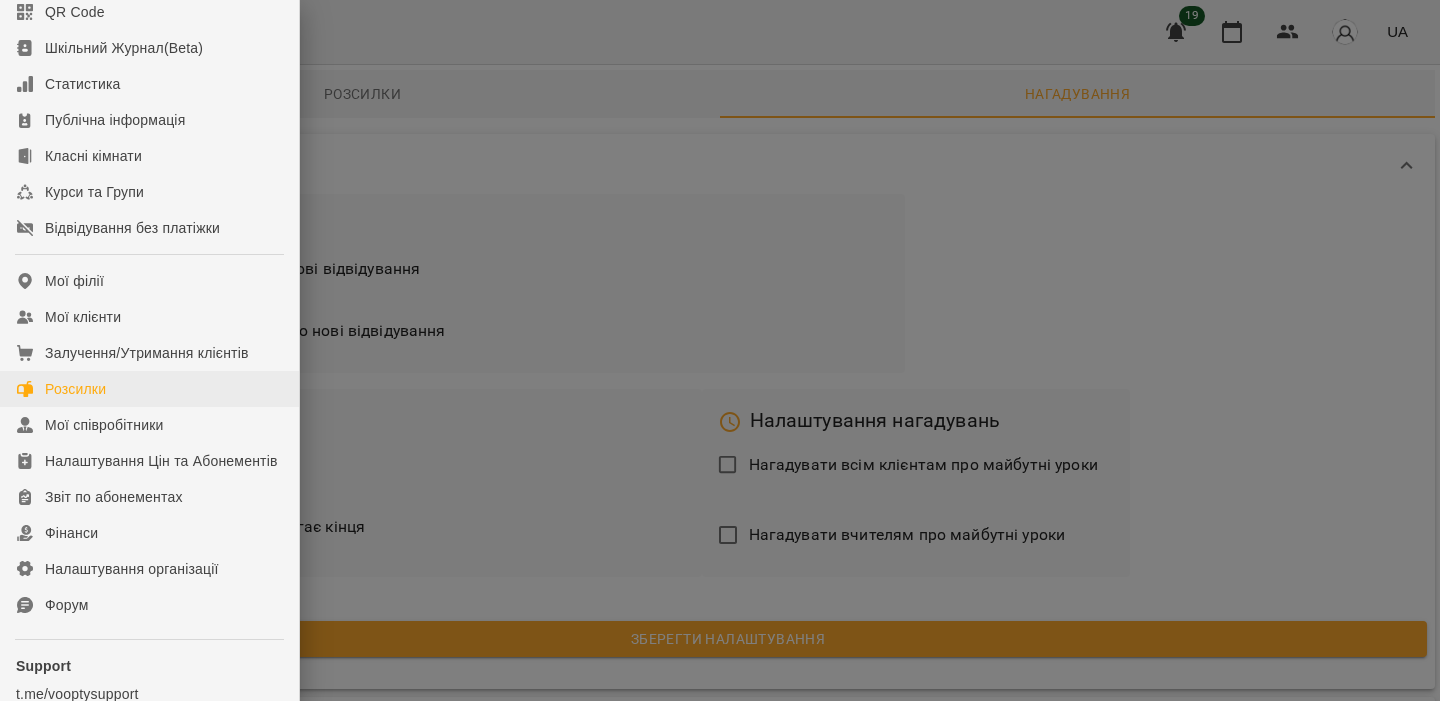 scroll, scrollTop: 92, scrollLeft: 0, axis: vertical 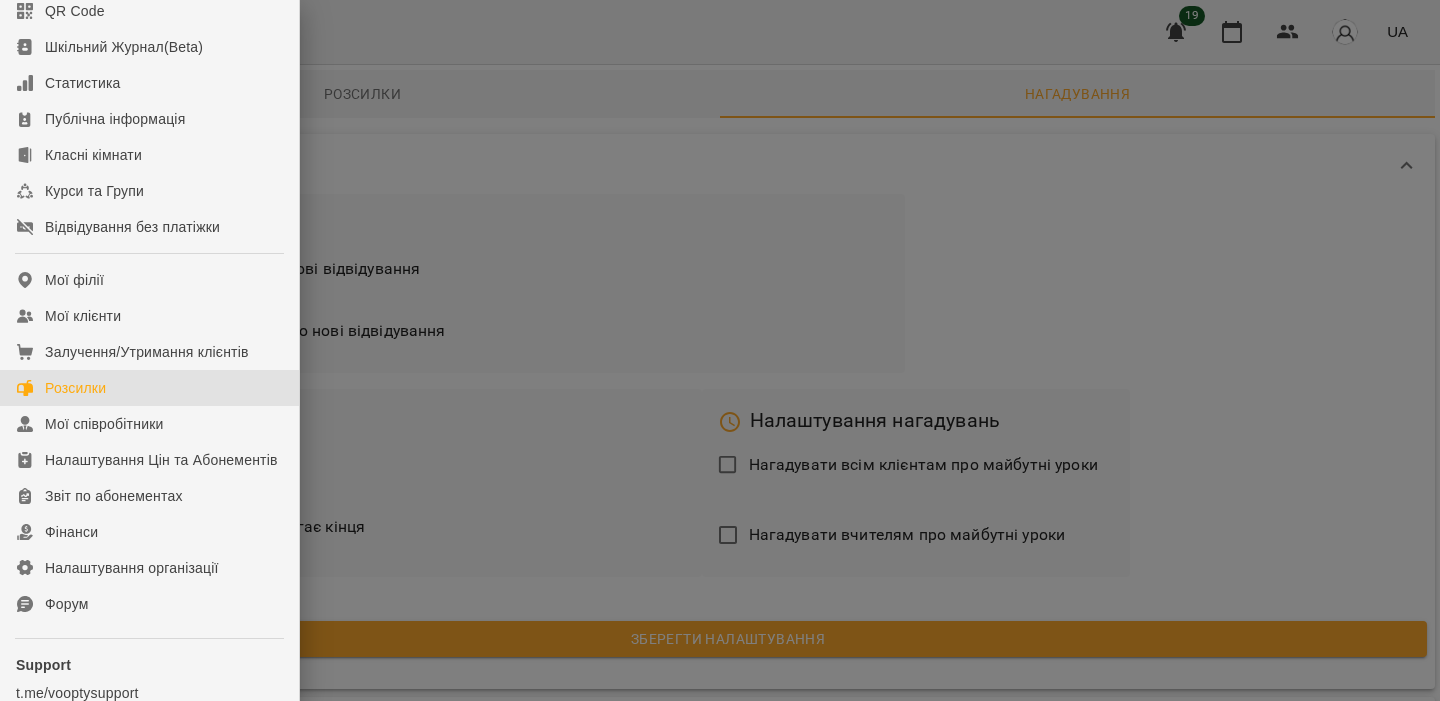 click on "Розсилки" at bounding box center [149, 388] 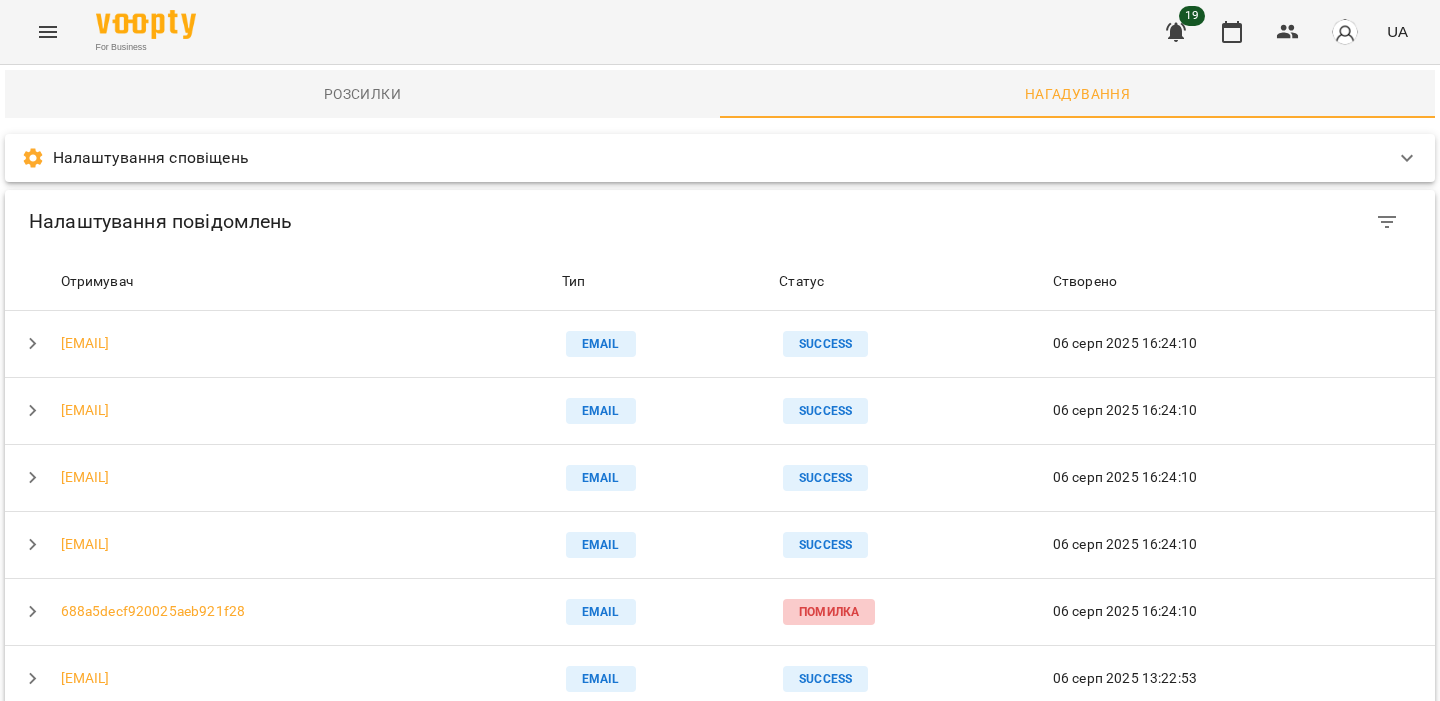 click on "Налаштування сповіщень" at bounding box center [702, 158] 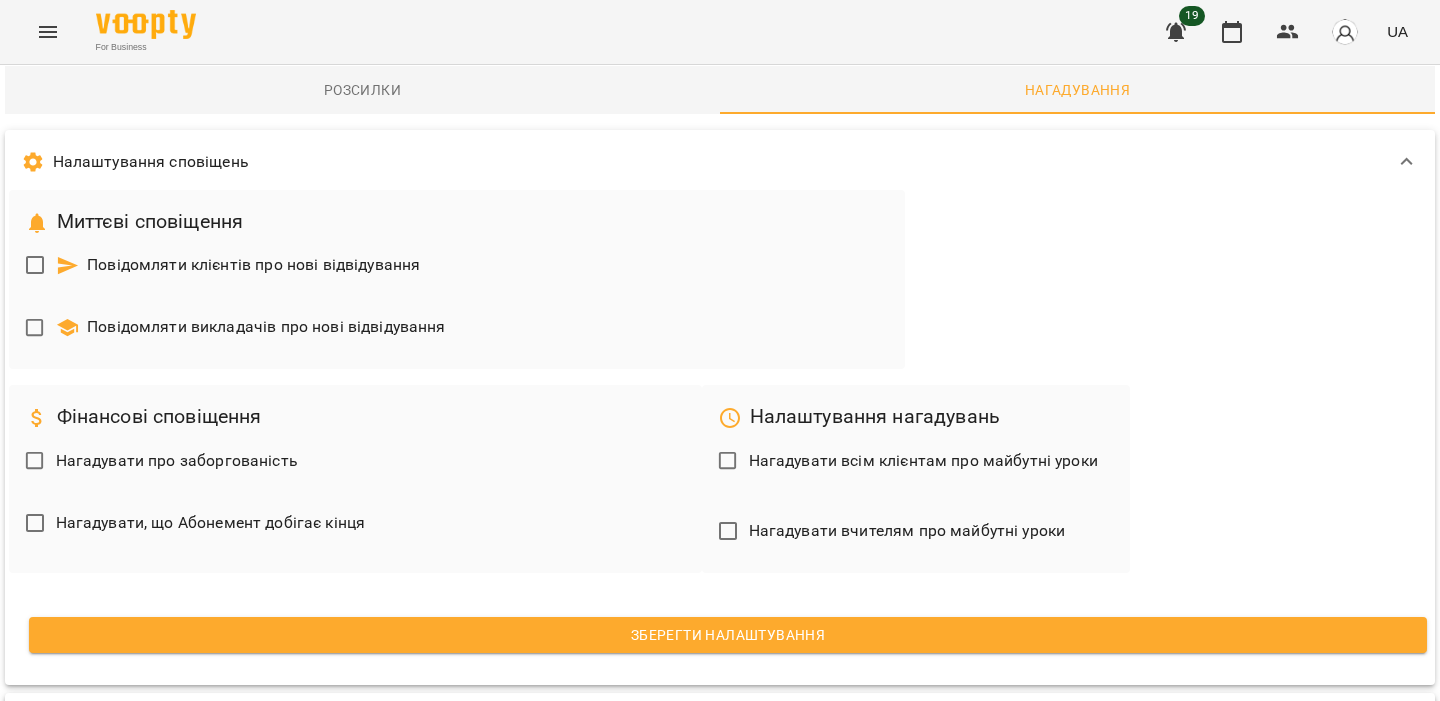 scroll, scrollTop: 16, scrollLeft: 0, axis: vertical 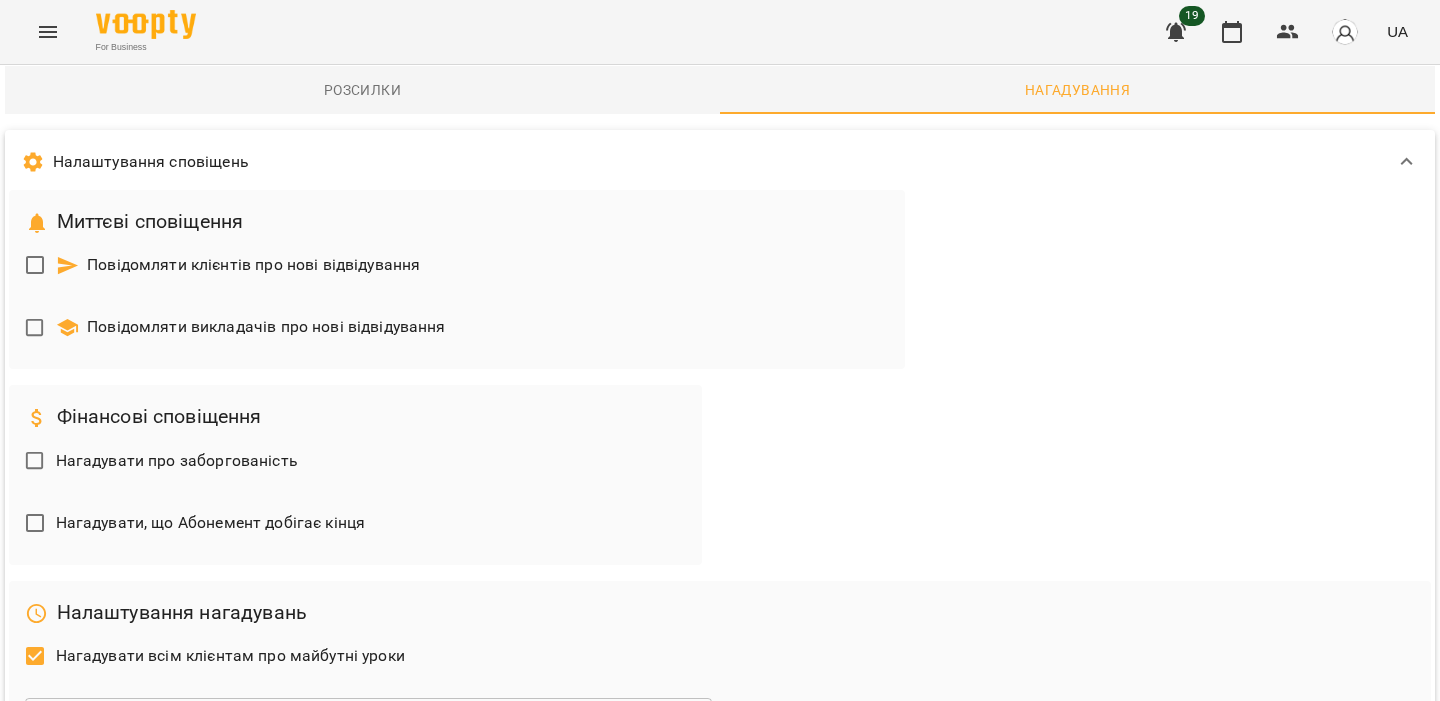 click on "For Business 19 UA Розсилки Нагадування Налаштування сповіщень Миттєві сповіщення Повідомляти клієнтів про нові відвідування Повідомляти викладачів про нові відвідування Фінансові сповіщення Нагадувати про заборгованість Нагадувати, що Абонемент добігає кінця Налаштування нагадувань Нагадувати всім клієнтам про майбутні уроки 1 * ​ За скільки годин до початку надіслати нагадування? Додатковий текст нагадування Додатковий текст нагадування Приклад повідомлення Нагадувати вчителям про майбутні уроки Отримувач Тип" at bounding box center (720, 1197) 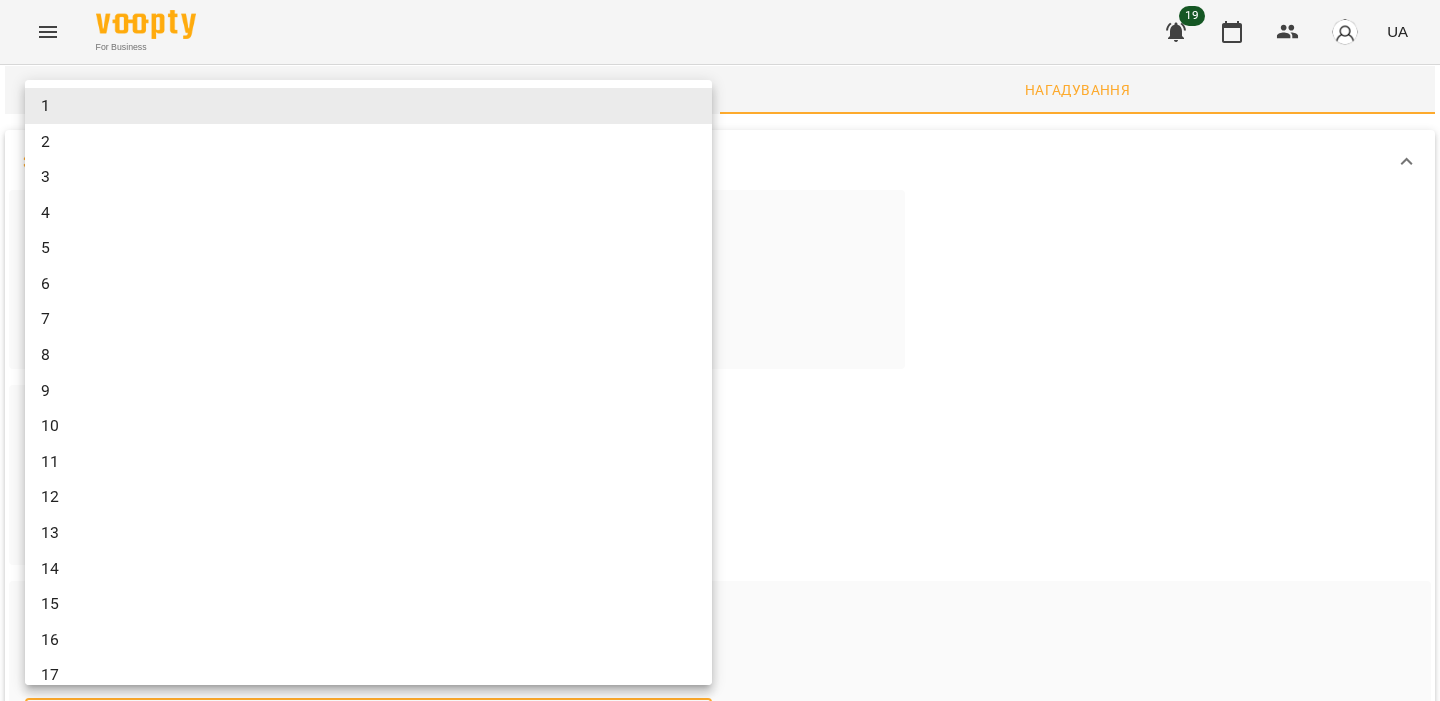 click on "9" at bounding box center [368, 391] 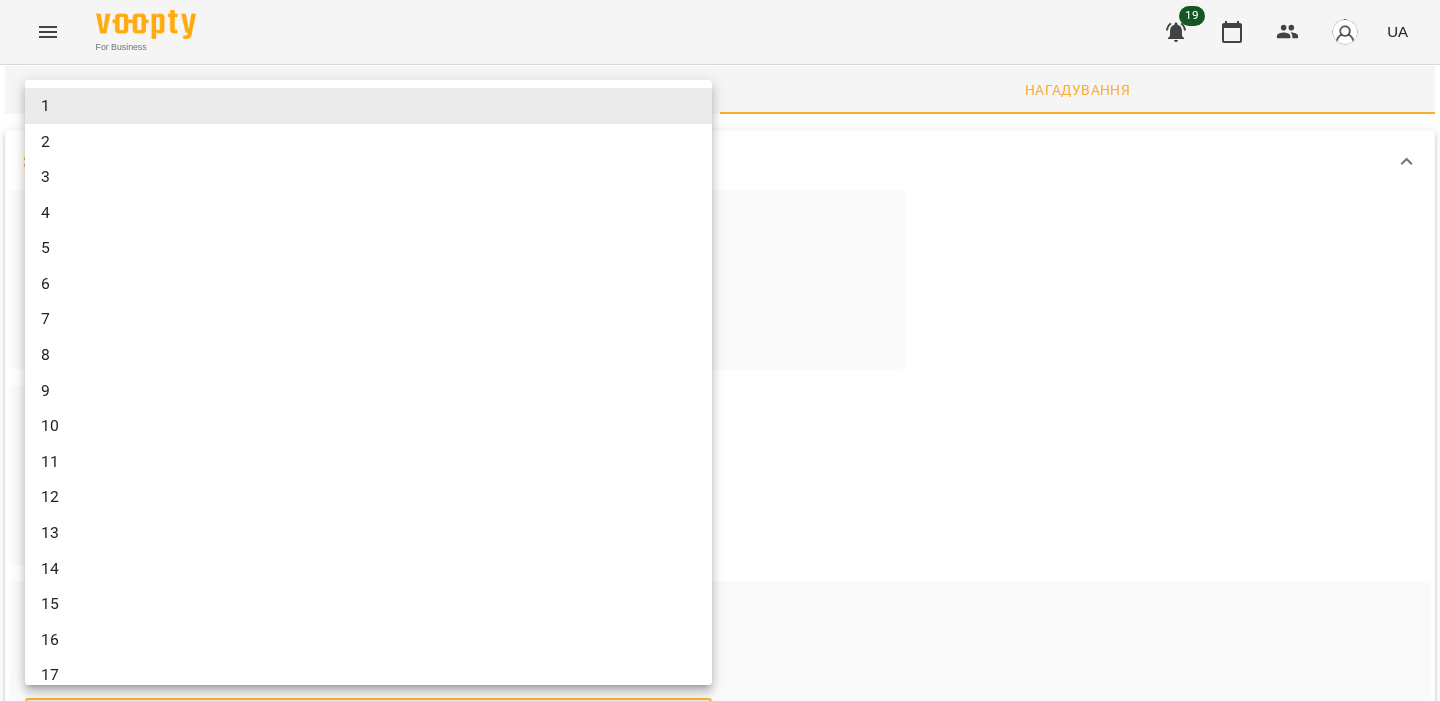 type on "*" 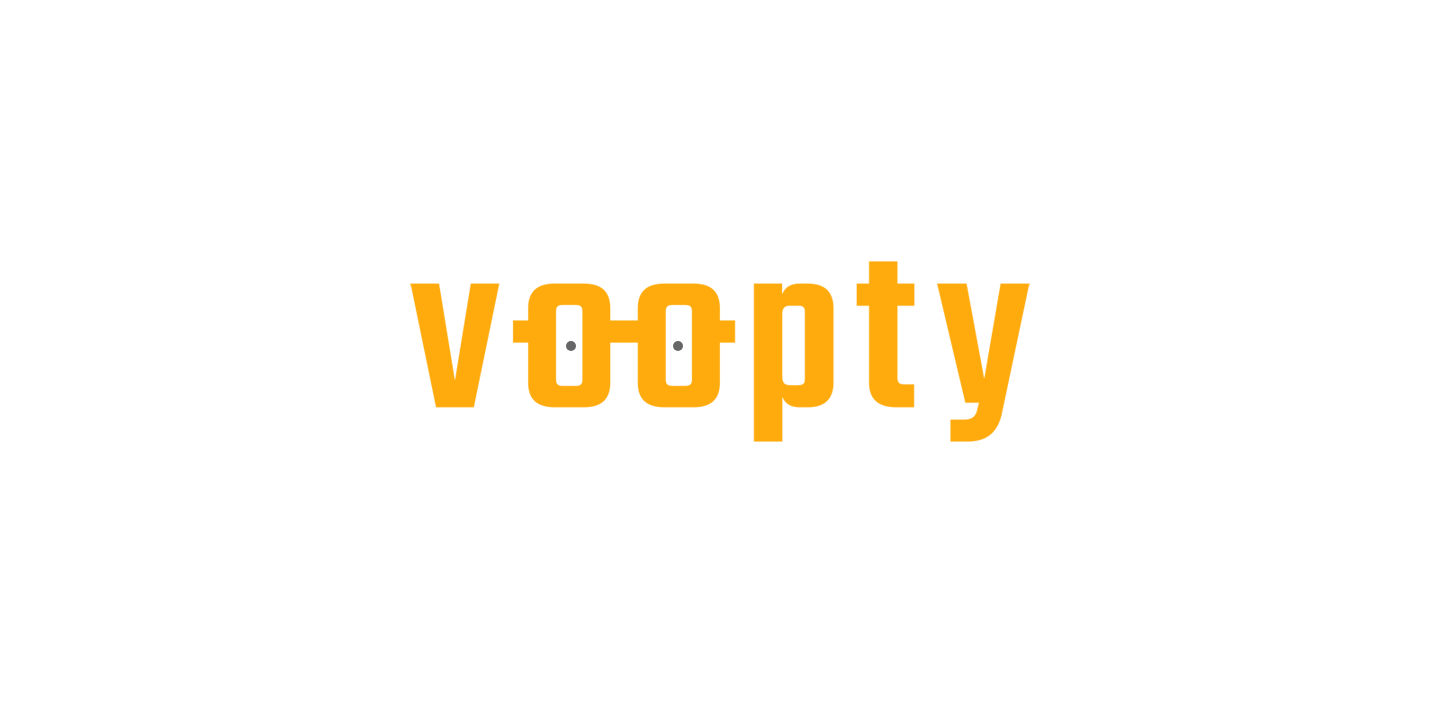 scroll, scrollTop: 0, scrollLeft: 0, axis: both 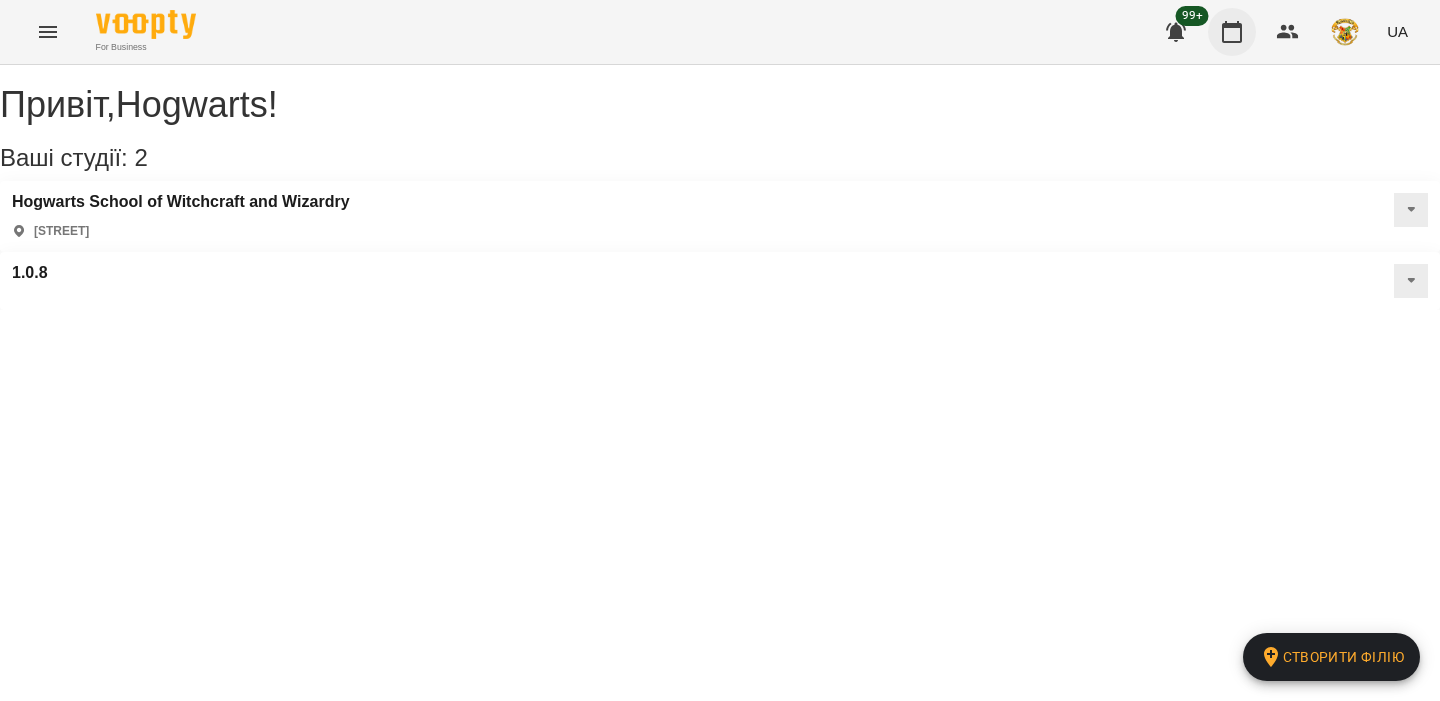click 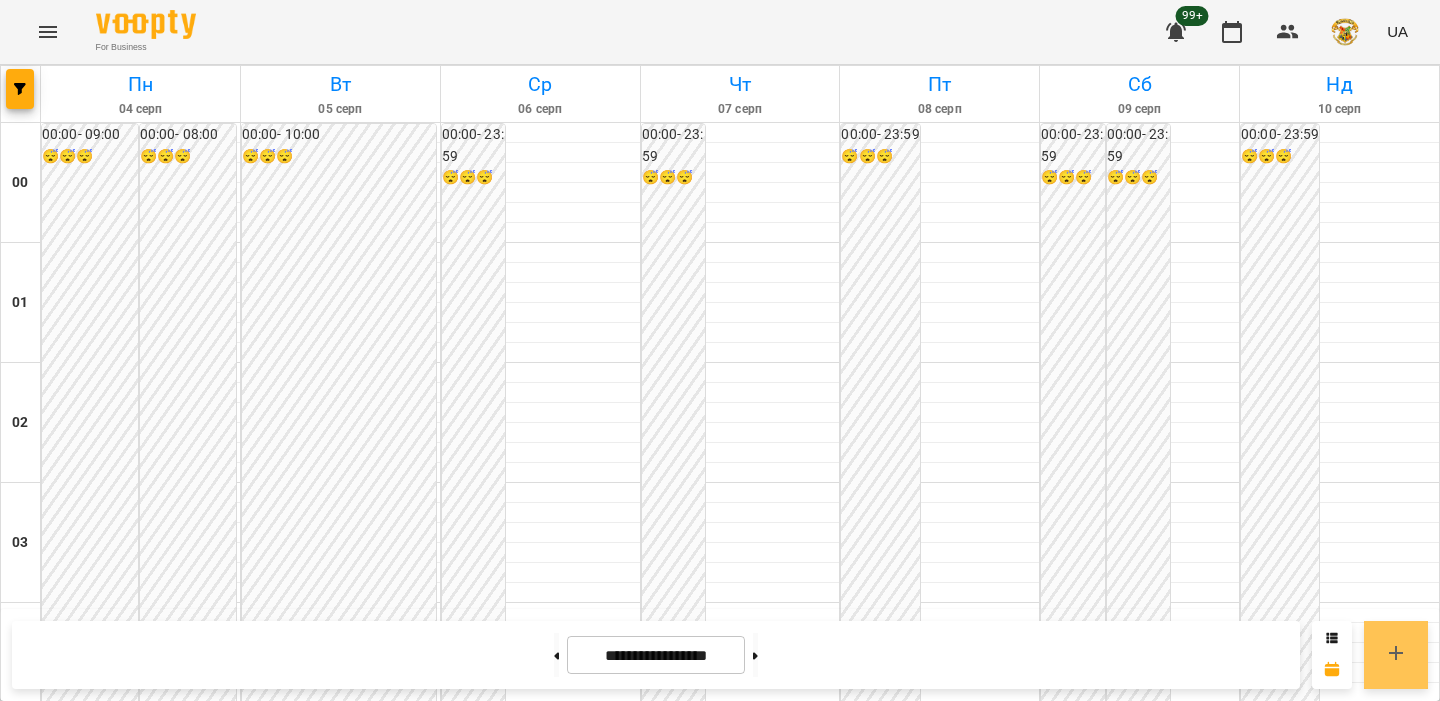 click 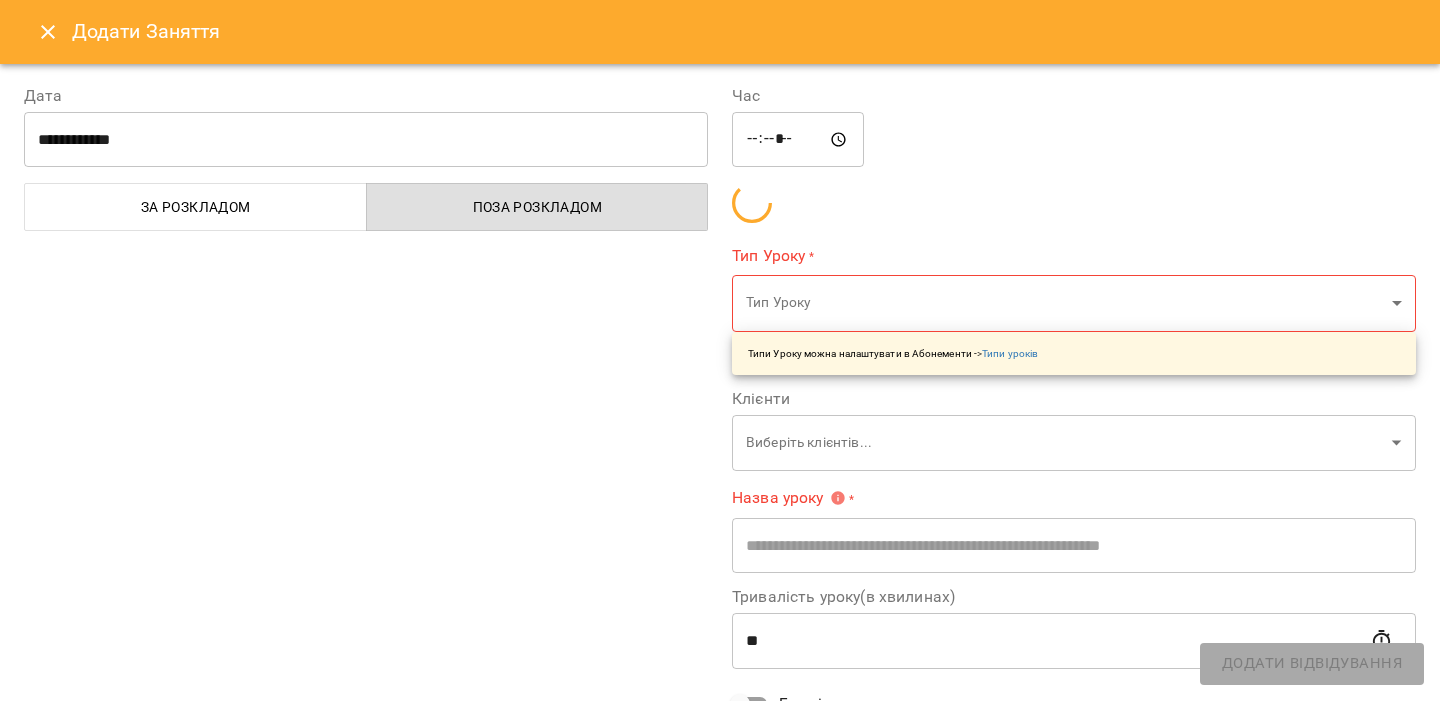 type on "**********" 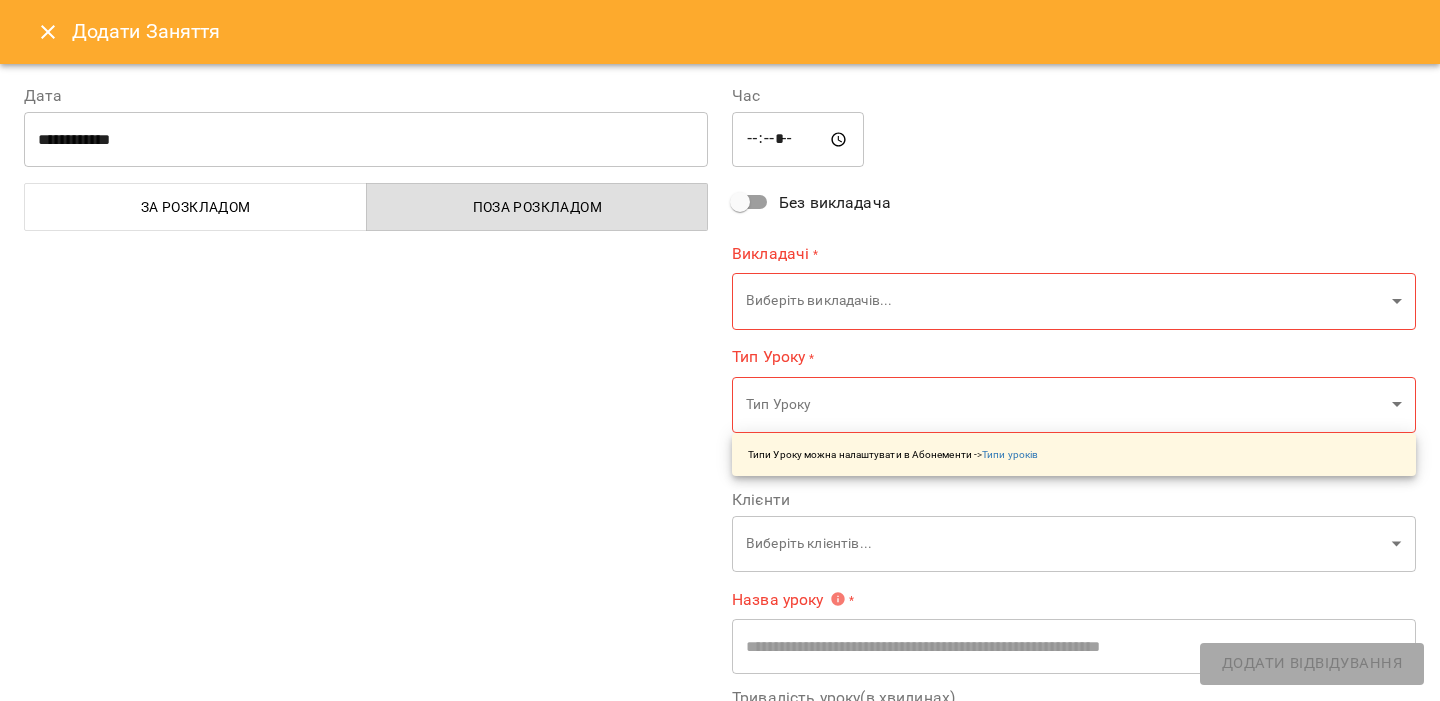 click on "За розкладом" at bounding box center [196, 207] 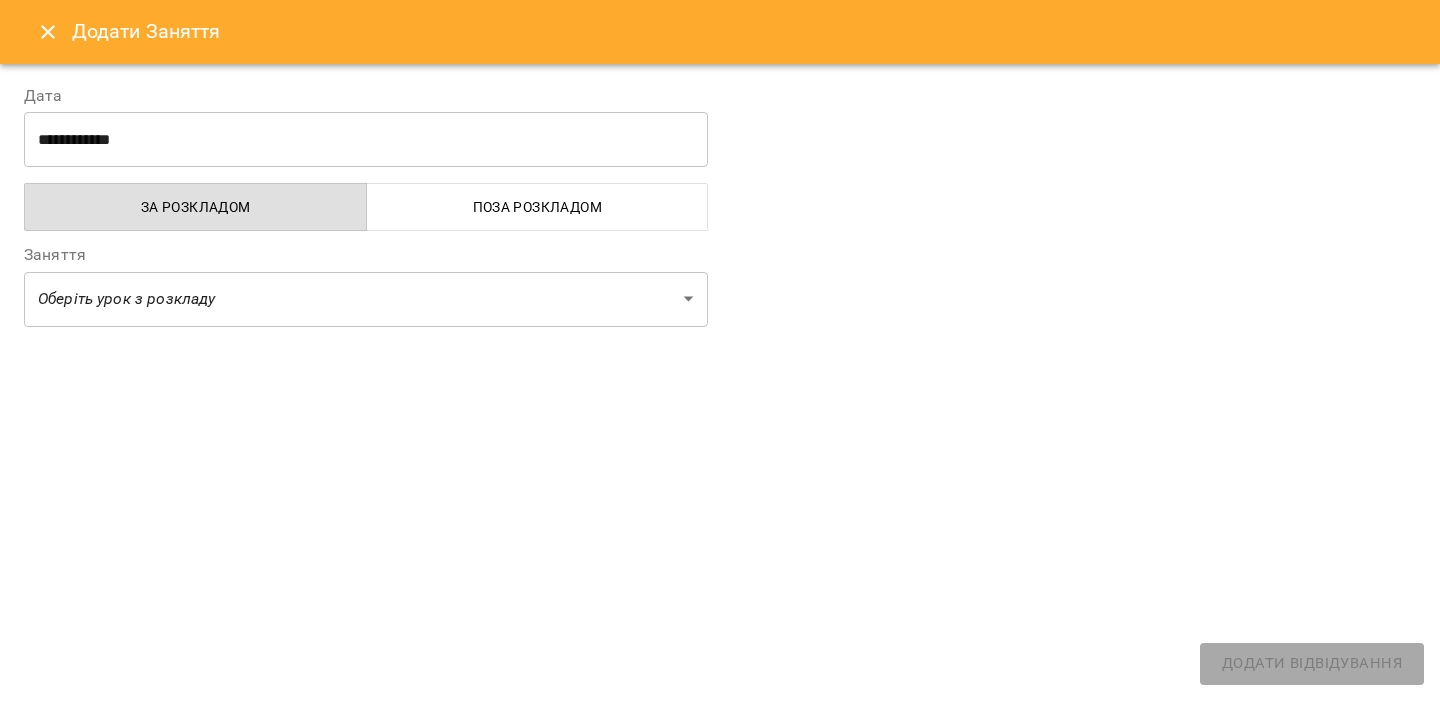 click on "**********" at bounding box center [366, 207] 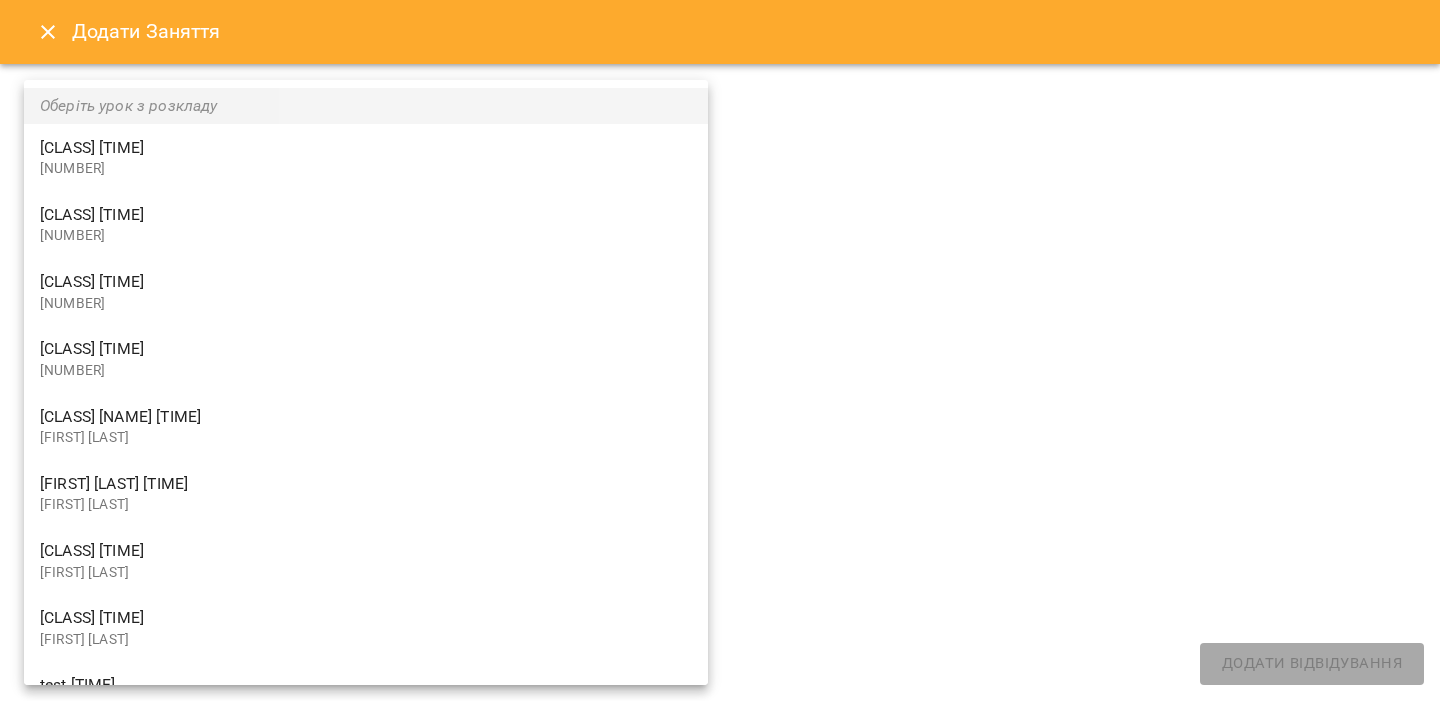 click on "For Business 99+ UA Пн 04 серп Вт 05 серп Ср 06 серп Чт 07 серп Пт 08 серп Сб 09 серп Нд 10 серп 00 01 02 03 04 05 06 07 08 09 10 11 12 13 14 15 16 17 18 19 20 21 22 23 00:00 -   09:00 😴😴😴 00:00 -   08:00 😴😴😴 15:00 0 Numerologies (Numerology) 15:00 -   16:00 😴😴😴 16:00 0 Numerologies (Numerology) 16:00 -   16:00 😴😴😴 20:00 -   23:59 😴😴😴 21:00 -   23:59 😴😴😴 00:00 -   10:00 😴😴😴 11:00 -   23:59 😴😴😴 11:45 0 NO_PRICE (Slytherin) 16:00 0 Numerologies (Numerology) 17:45 0 Defence Against the Dark Arts 19:00 0 trials 00:00 -   23:59 😴😴😴 08:00 0 Transfiguration ( 18572336010) 11:00 0 Transfiguration 14:00 -   23:55 😴😴😴 15:00 0 Numerologies (Numerology) 16:00 0 Numerologies (Numerology) 18:00 0 Transfiguration (Gryffindor) 19:00 0 NO_PRICE (Ravenclaw) 00:00 -   23:59 😴😴😴 11:45 1Aaaaaaaaaaaa NO_PRICE 12:00 0 13:00 0 0" at bounding box center [720, 1546] 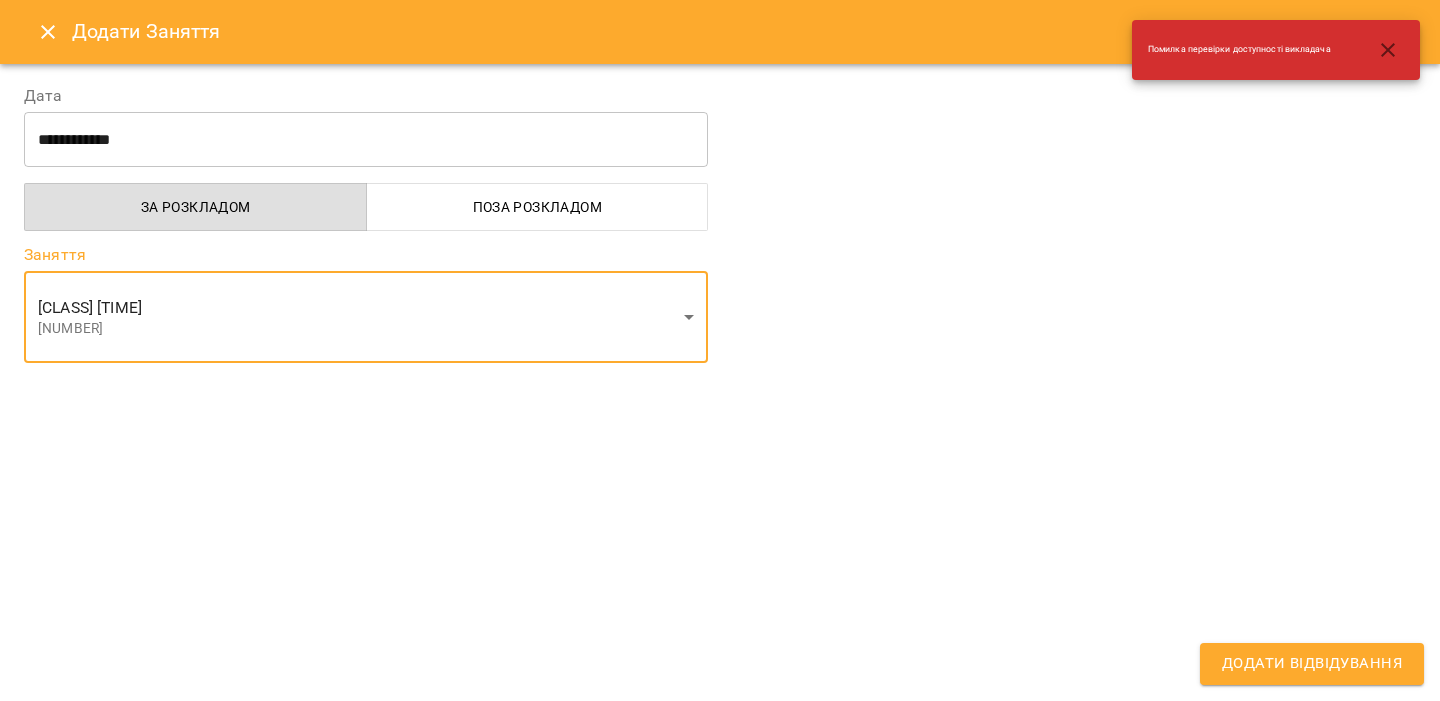 click on "For Business 99+ UA Пн 04 серп Вт 05 серп Ср 06 серп Чт 07 серп Пт 08 серп Сб 09 серп Нд 10 серп 00 01 02 03 04 05 06 07 08 09 10 11 12 13 14 15 16 17 18 19 20 21 22 23 00:00 -   09:00 😴😴😴 00:00 -   08:00 😴😴😴 15:00 0 Numerologies (Numerology) 15:00 -   16:00 😴😴😴 16:00 0 Numerologies (Numerology) 16:00 -   16:00 😴😴😴 20:00 -   23:59 😴😴😴 21:00 -   23:59 😴😴😴 00:00 -   10:00 😴😴😴 11:00 -   23:59 😴😴😴 11:45 0 NO_PRICE (Slytherin) 16:00 0 Numerologies (Numerology) 17:45 0 Defence Against the Dark Arts 19:00 0 trials 00:00 -   23:59 😴😴😴 08:00 0 Transfiguration ( 18572336010) 11:00 0 Transfiguration 14:00 -   23:55 😴😴😴 15:00 0 Numerologies (Numerology) 16:00 0 Numerologies (Numerology) 18:00 0 Transfiguration (Gryffindor) 19:00 0 NO_PRICE (Ravenclaw) 00:00 -   23:59 😴😴😴 11:45 1Aaaaaaaaaaaa NO_PRICE 12:00 0 13:00 0 0" at bounding box center [720, 1546] 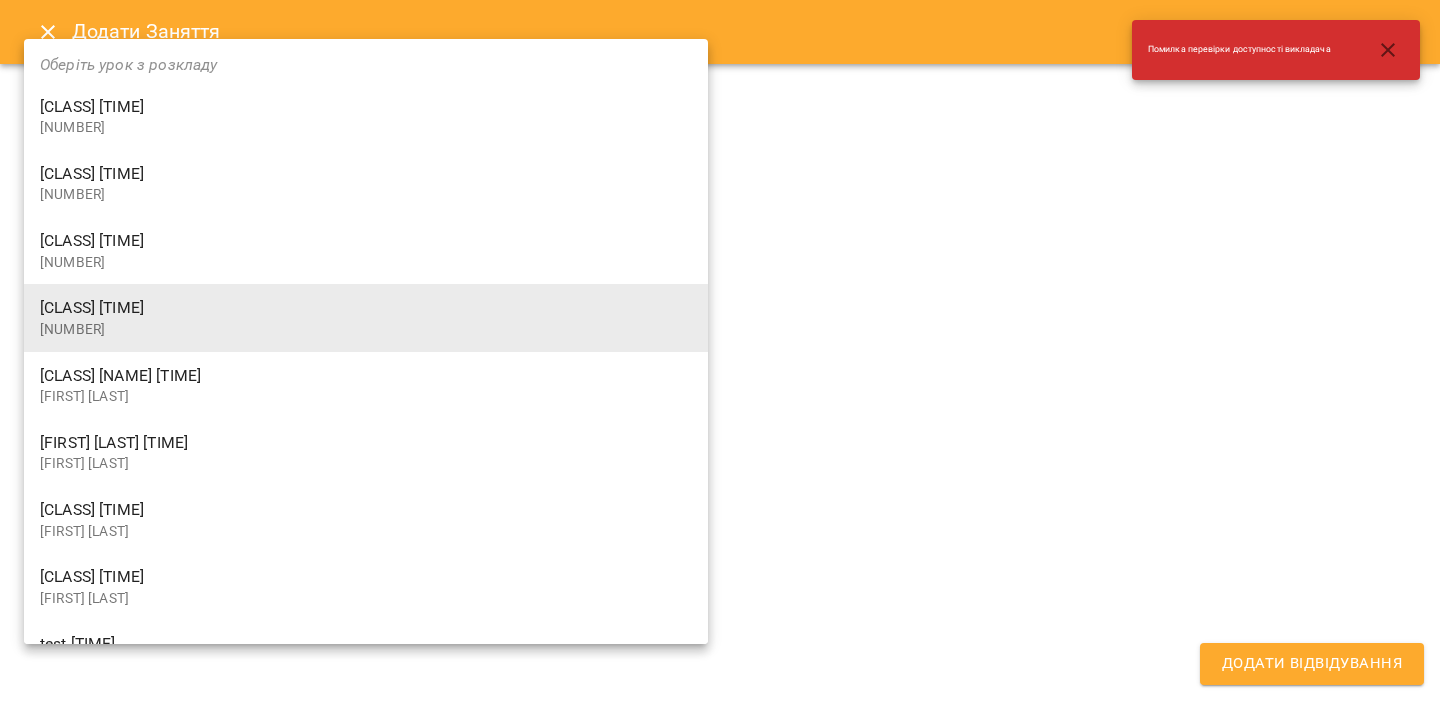 click on "Severus Snape" at bounding box center [366, 532] 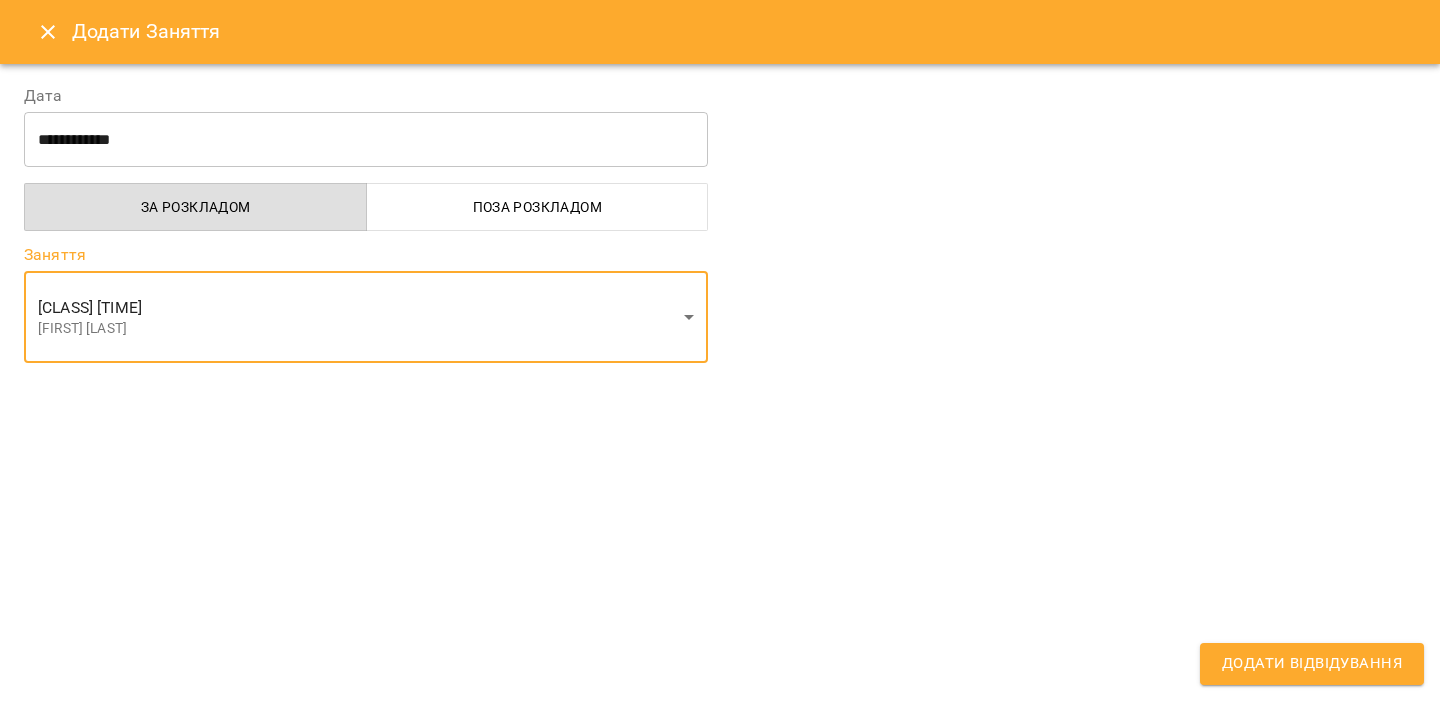 click on "For Business 99+ UA Пн 04 серп Вт 05 серп Ср 06 серп Чт 07 серп Пт 08 серп Сб 09 серп Нд 10 серп 00 01 02 03 04 05 06 07 08 09 10 11 12 13 14 15 16 17 18 19 20 21 22 23 00:00 -   09:00 😴😴😴 00:00 -   08:00 😴😴😴 15:00 0 Numerologies (Numerology) 15:00 -   16:00 😴😴😴 16:00 0 Numerologies (Numerology) 16:00 -   16:00 😴😴😴 20:00 -   23:59 😴😴😴 21:00 -   23:59 😴😴😴 00:00 -   10:00 😴😴😴 11:00 -   23:59 😴😴😴 11:45 0 NO_PRICE (Slytherin) 16:00 0 Numerologies (Numerology) 17:45 0 Defence Against the Dark Arts 19:00 0 trials 00:00 -   23:59 😴😴😴 08:00 0 Transfiguration ( 18572336010) 11:00 0 Transfiguration 14:00 -   23:55 😴😴😴 15:00 0 Numerologies (Numerology) 16:00 0 Numerologies (Numerology) 18:00 0 Transfiguration (Gryffindor) 19:00 0 NO_PRICE (Ravenclaw) 00:00 -   23:59 😴😴😴 11:45 1Aaaaaaaaaaaa NO_PRICE 12:00 0 13:00 0 0" at bounding box center (720, 1546) 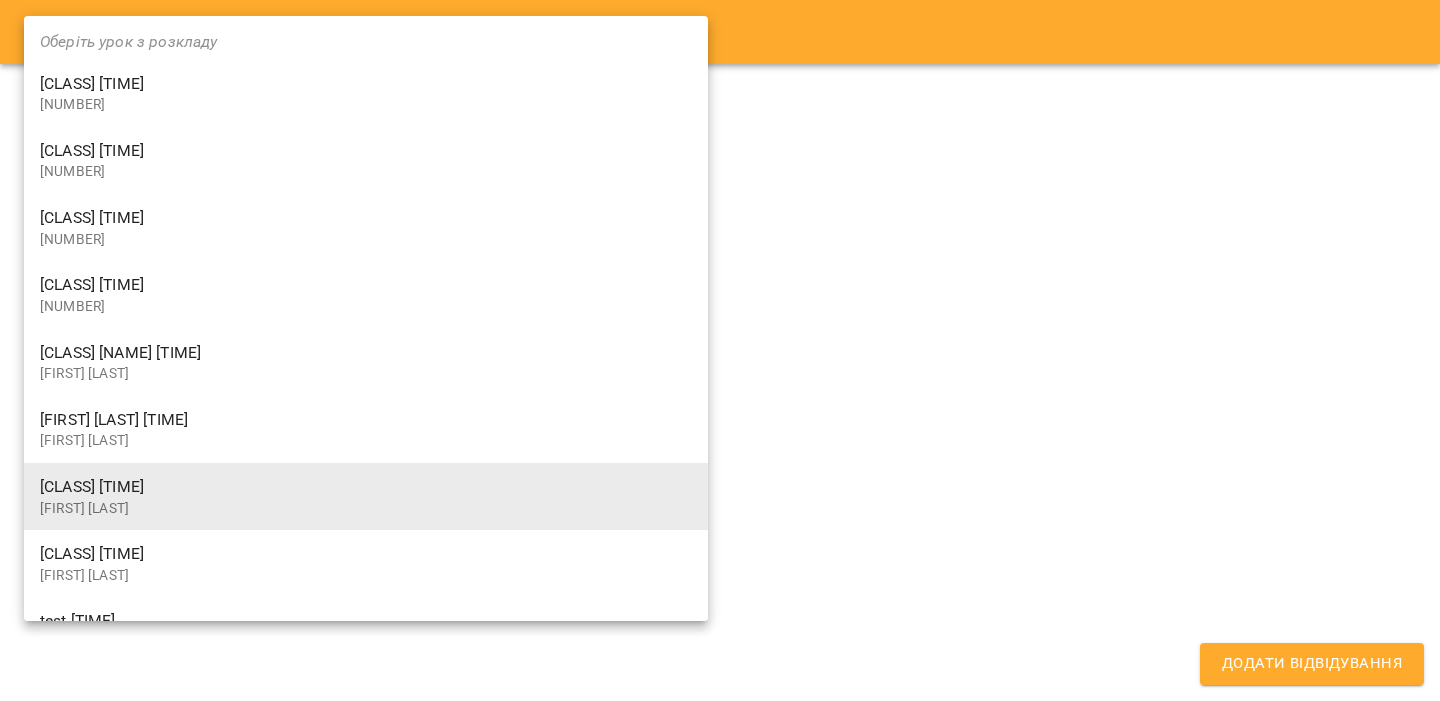 click on "Pomona Sprout" at bounding box center (366, 576) 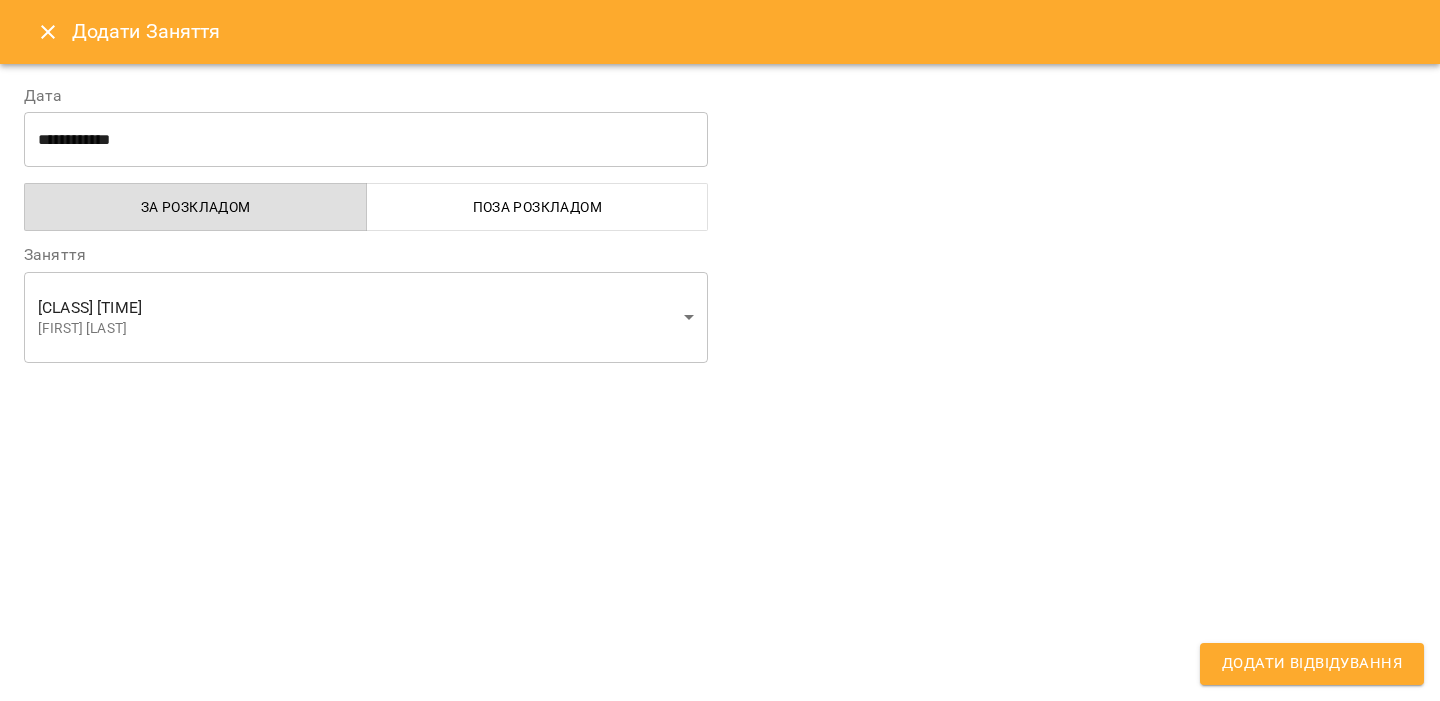 click on "**********" at bounding box center [720, 382] 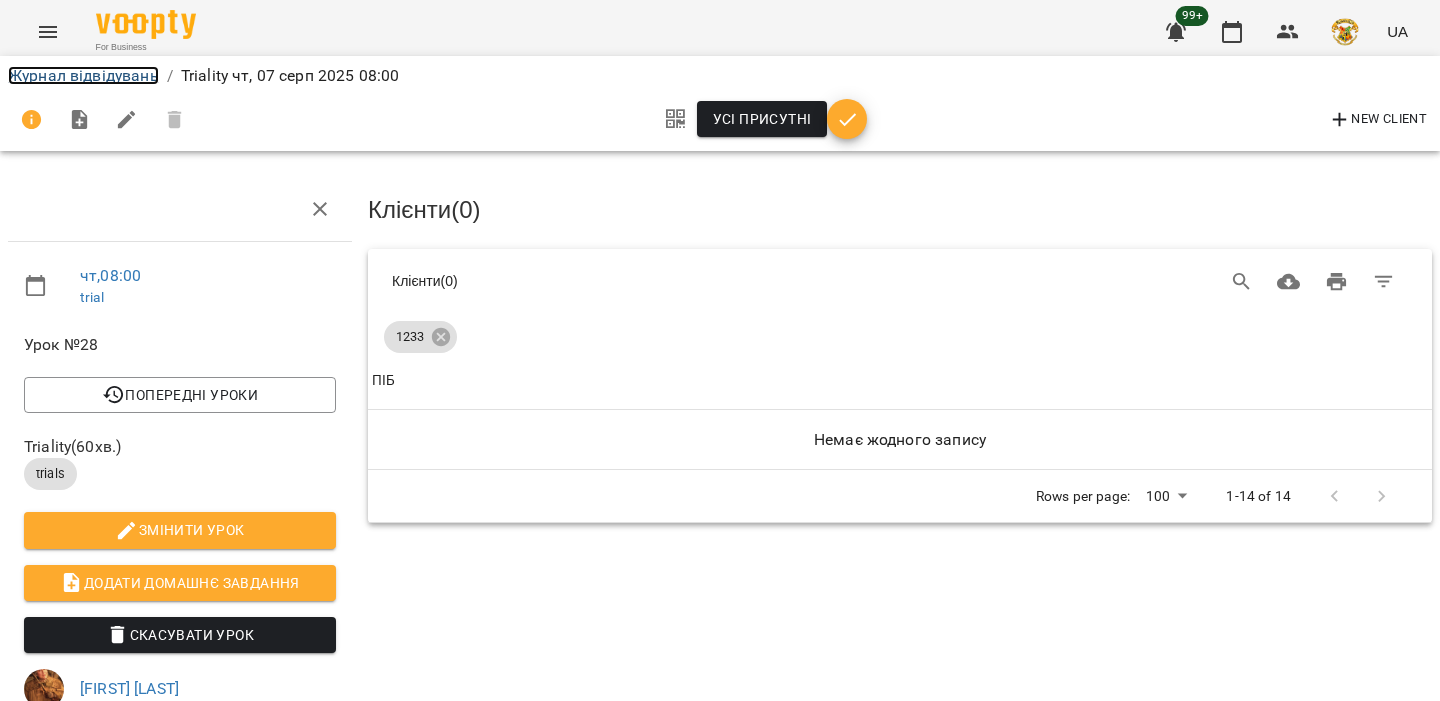click on "Журнал відвідувань" at bounding box center [83, 75] 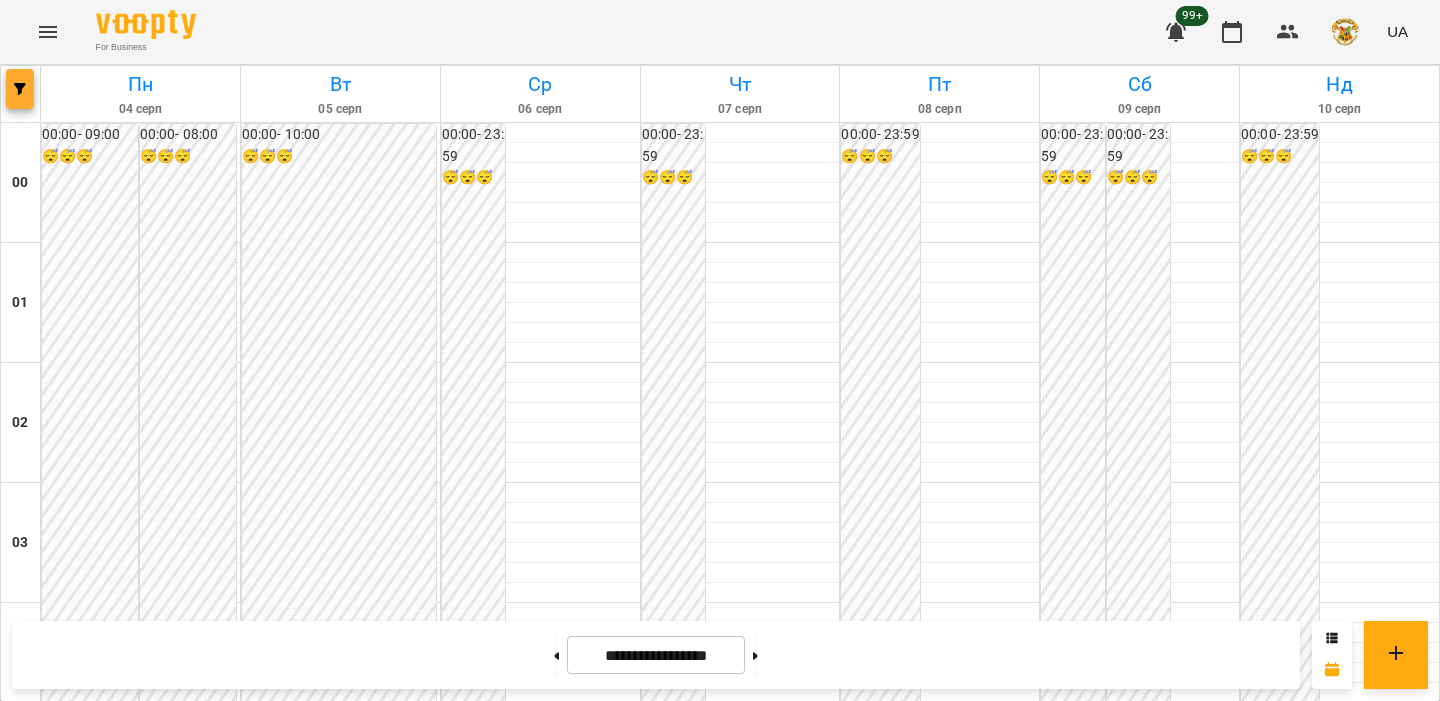 click at bounding box center [20, 89] 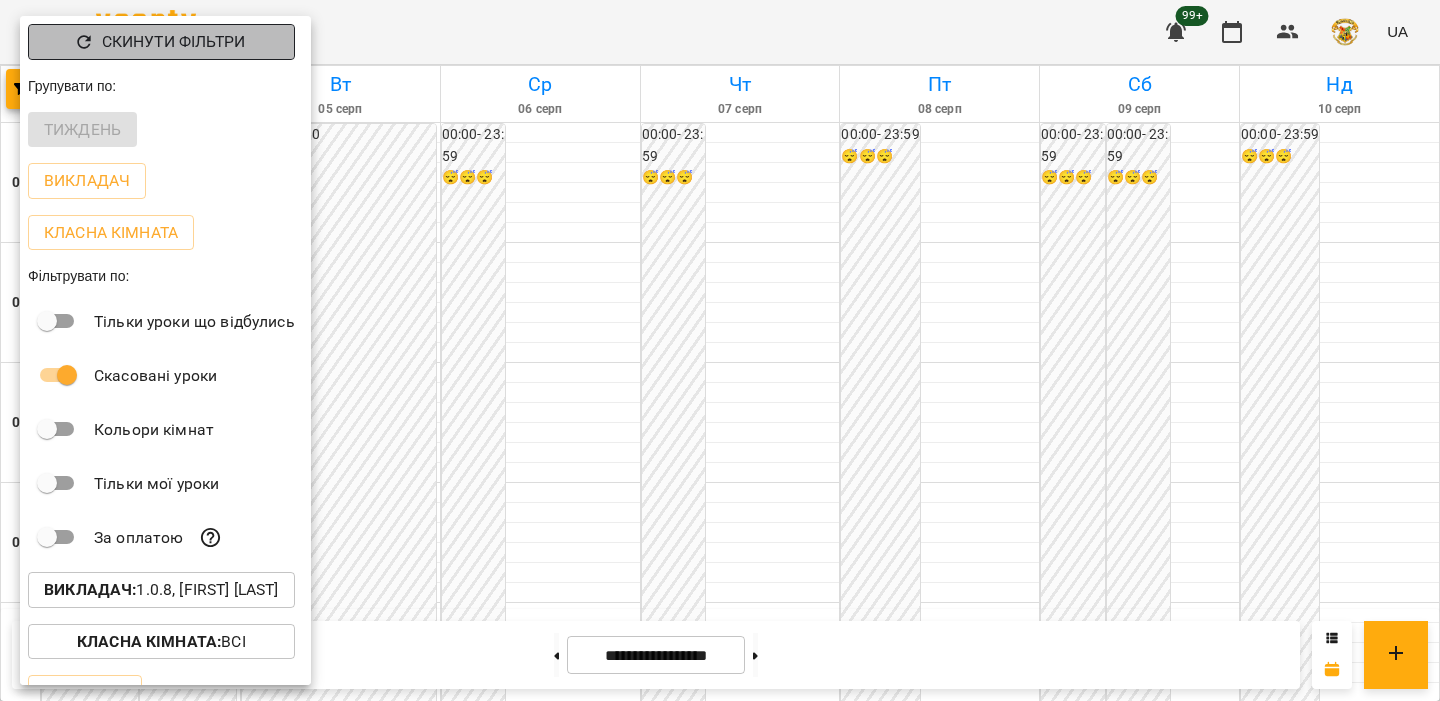 click on "Скинути фільтри" at bounding box center (173, 42) 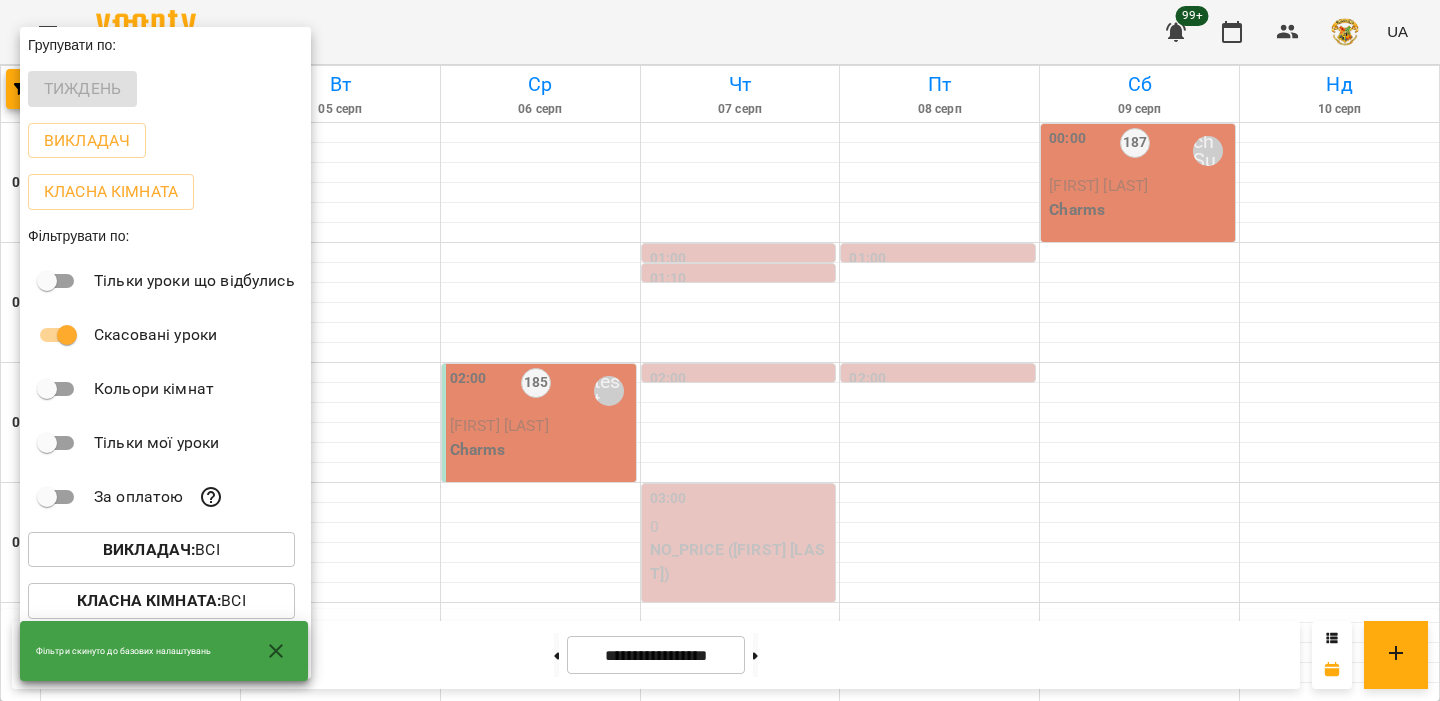 click 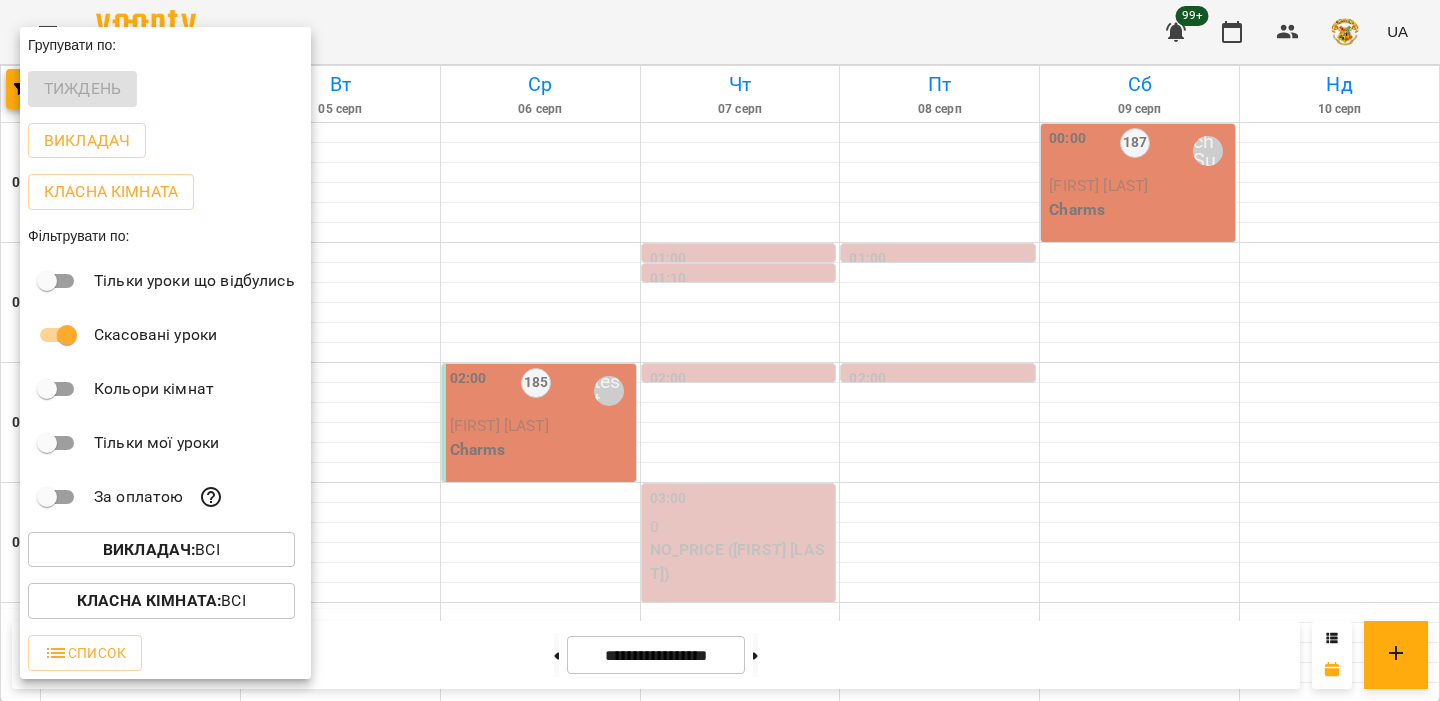 click on "Викладач :" at bounding box center [149, 549] 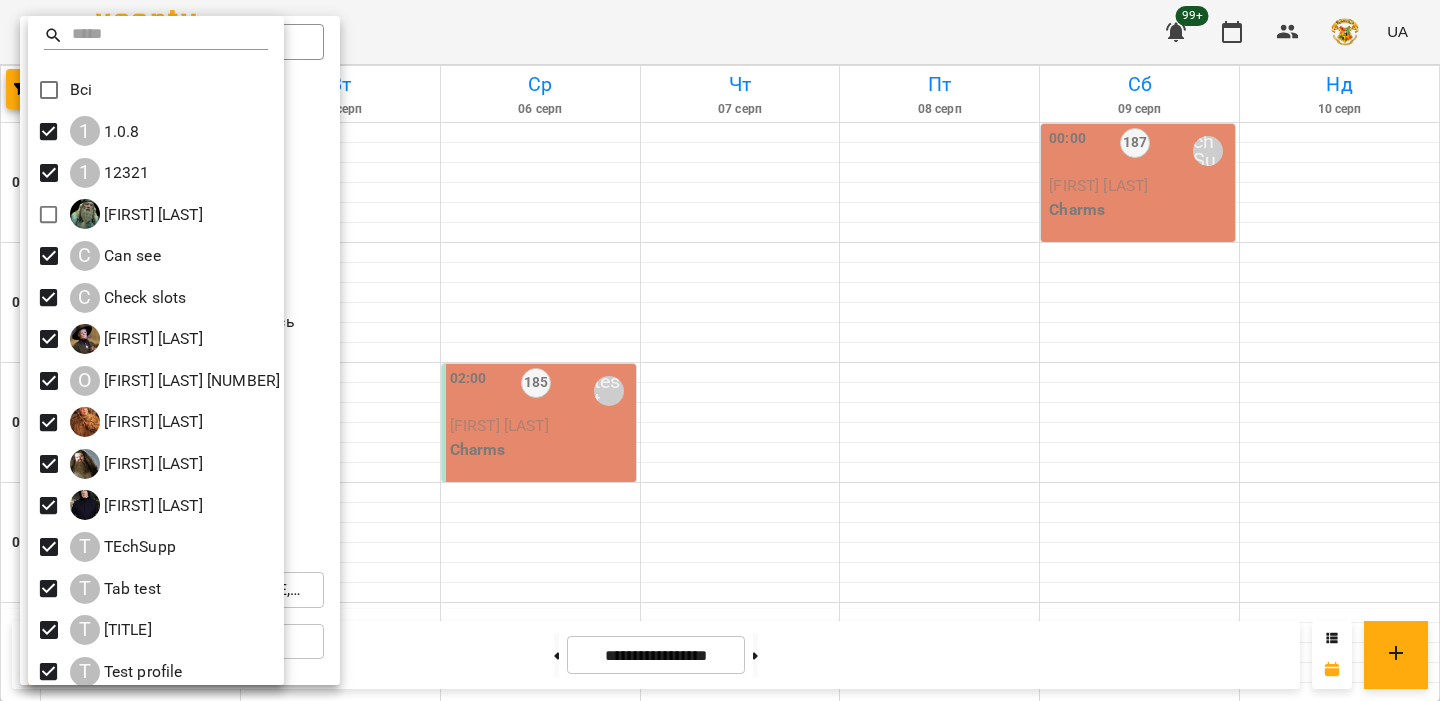 click at bounding box center [720, 350] 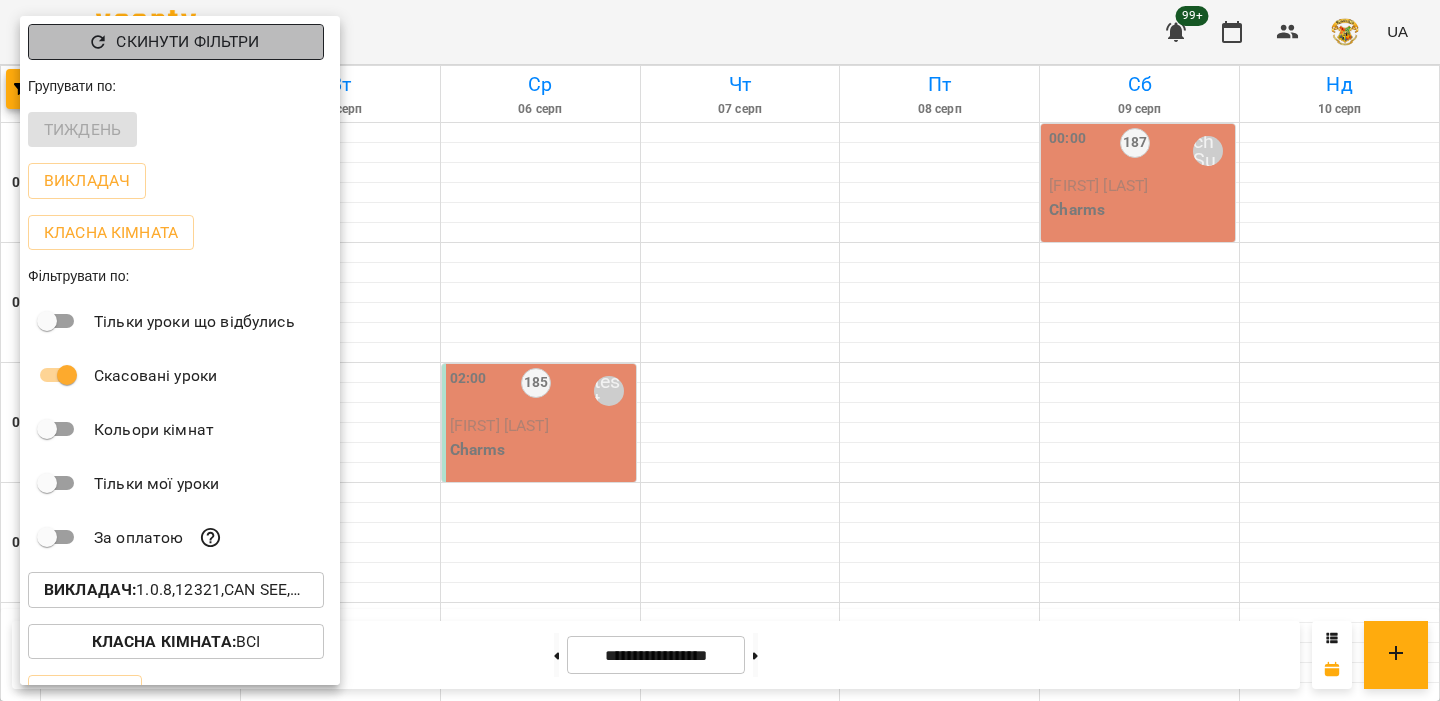 click on "Скинути фільтри" at bounding box center [187, 42] 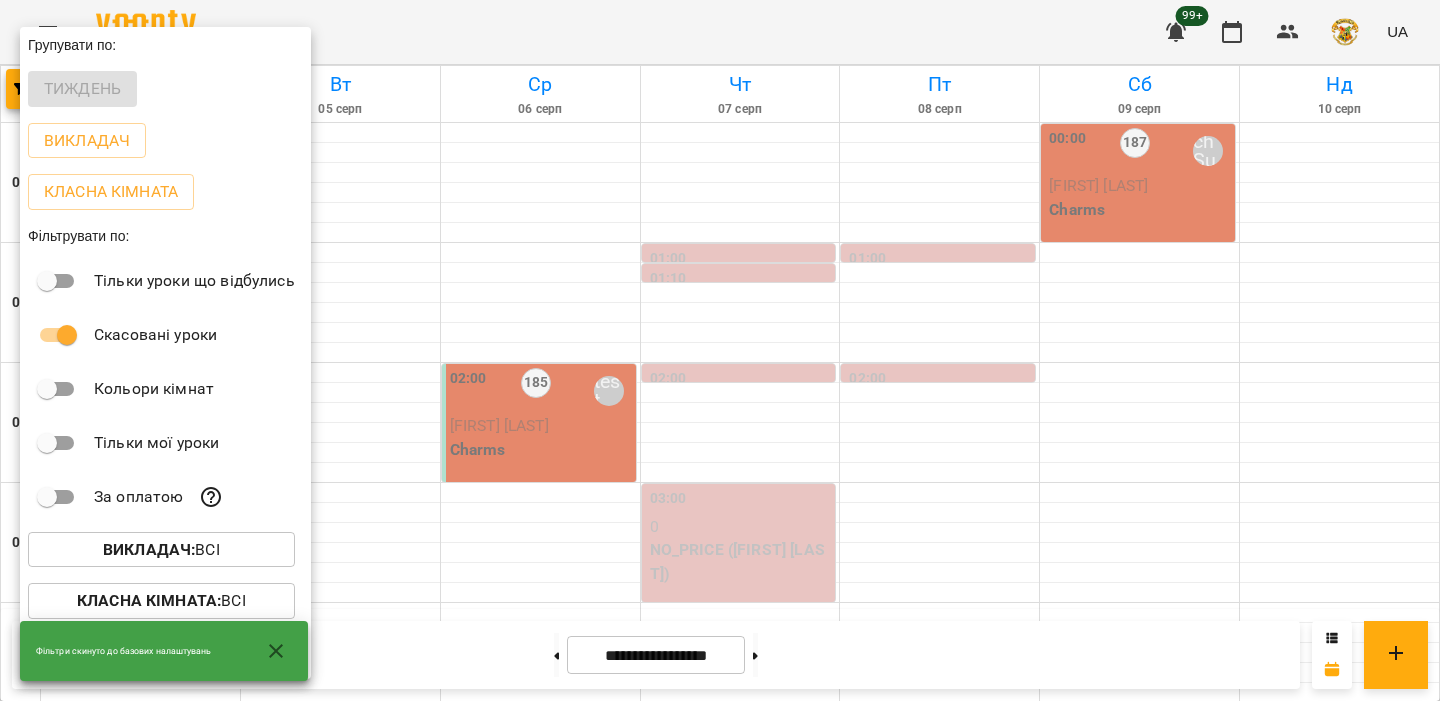 click at bounding box center (720, 350) 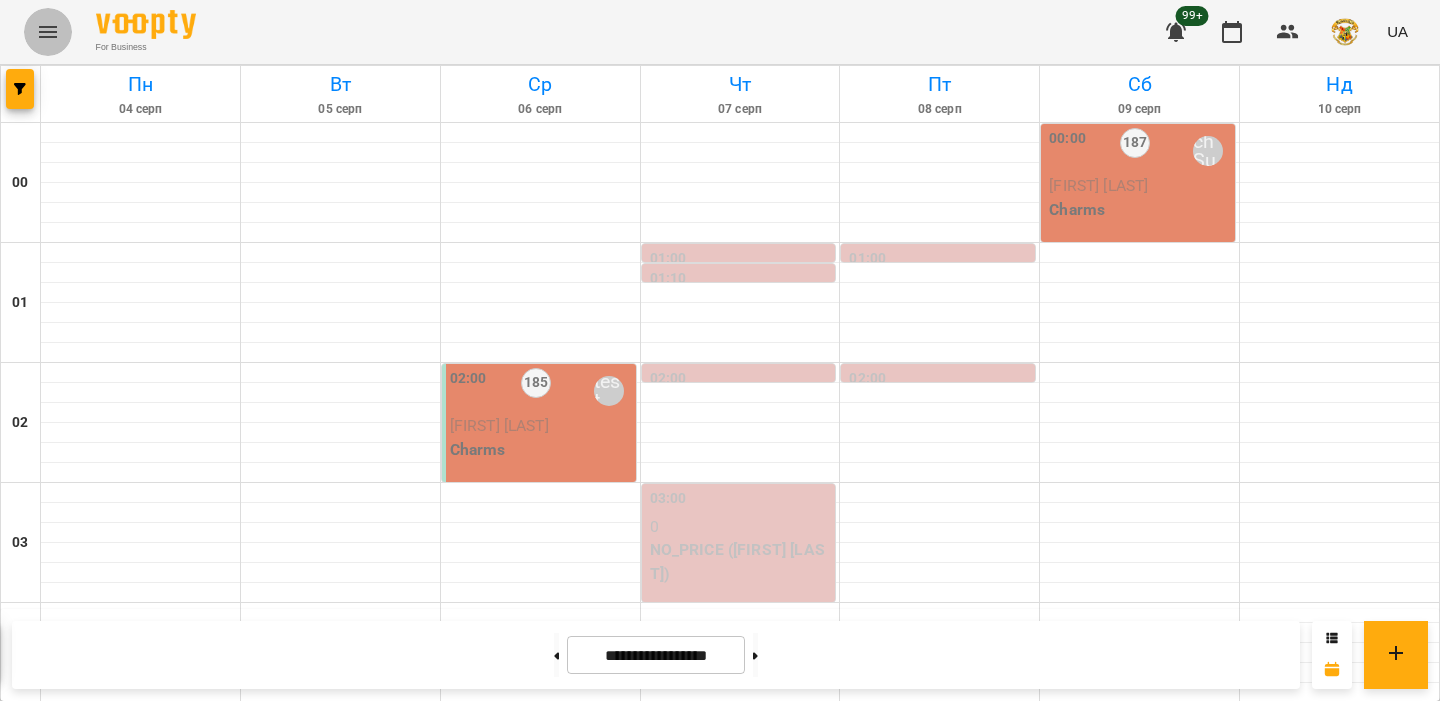 click 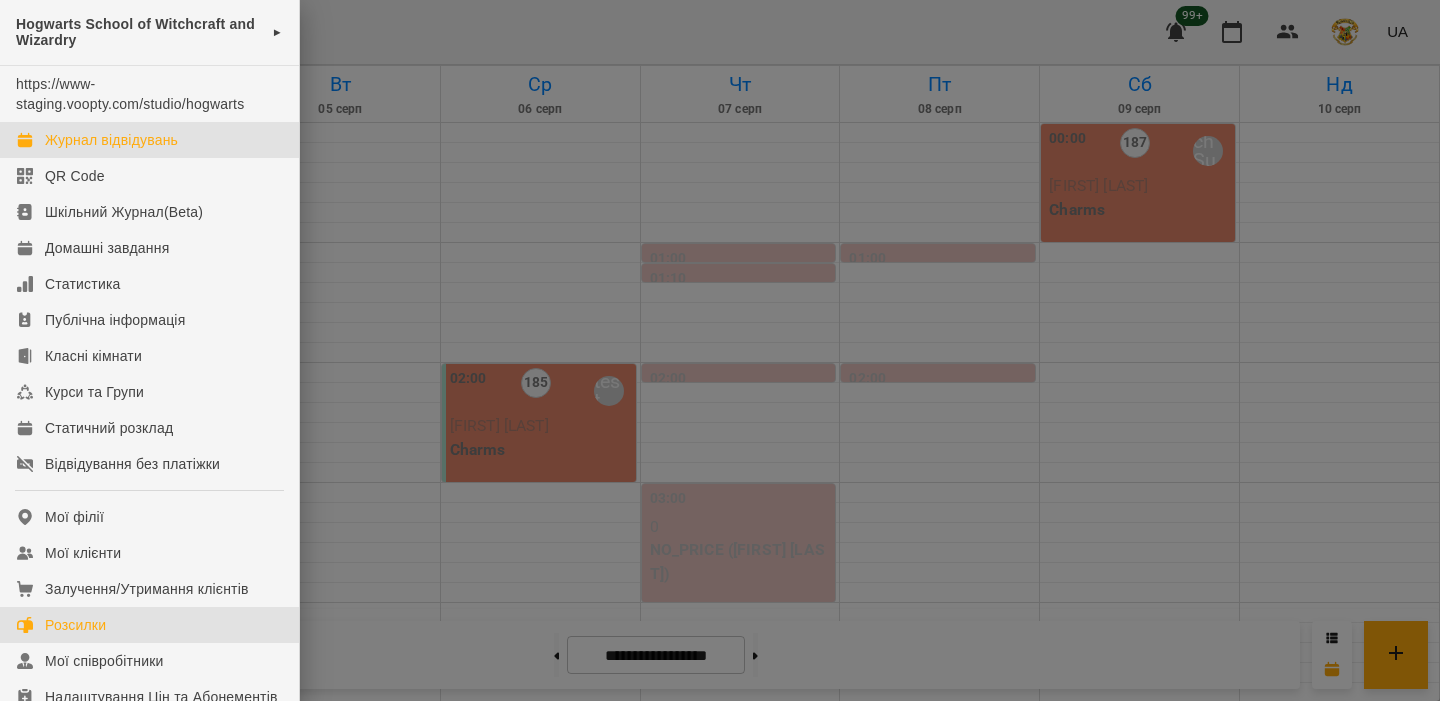 click on "Розсилки" at bounding box center [75, 625] 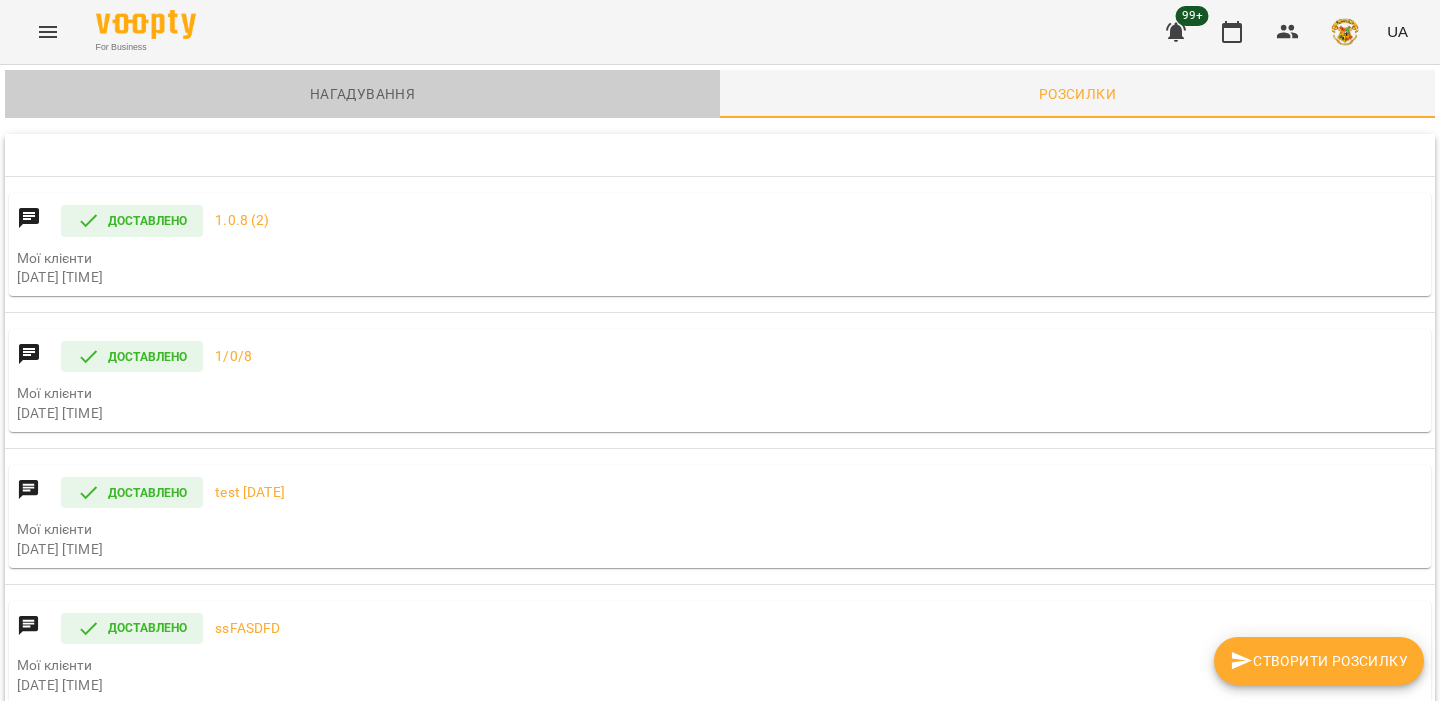 click on "Нагадування" at bounding box center [362, 94] 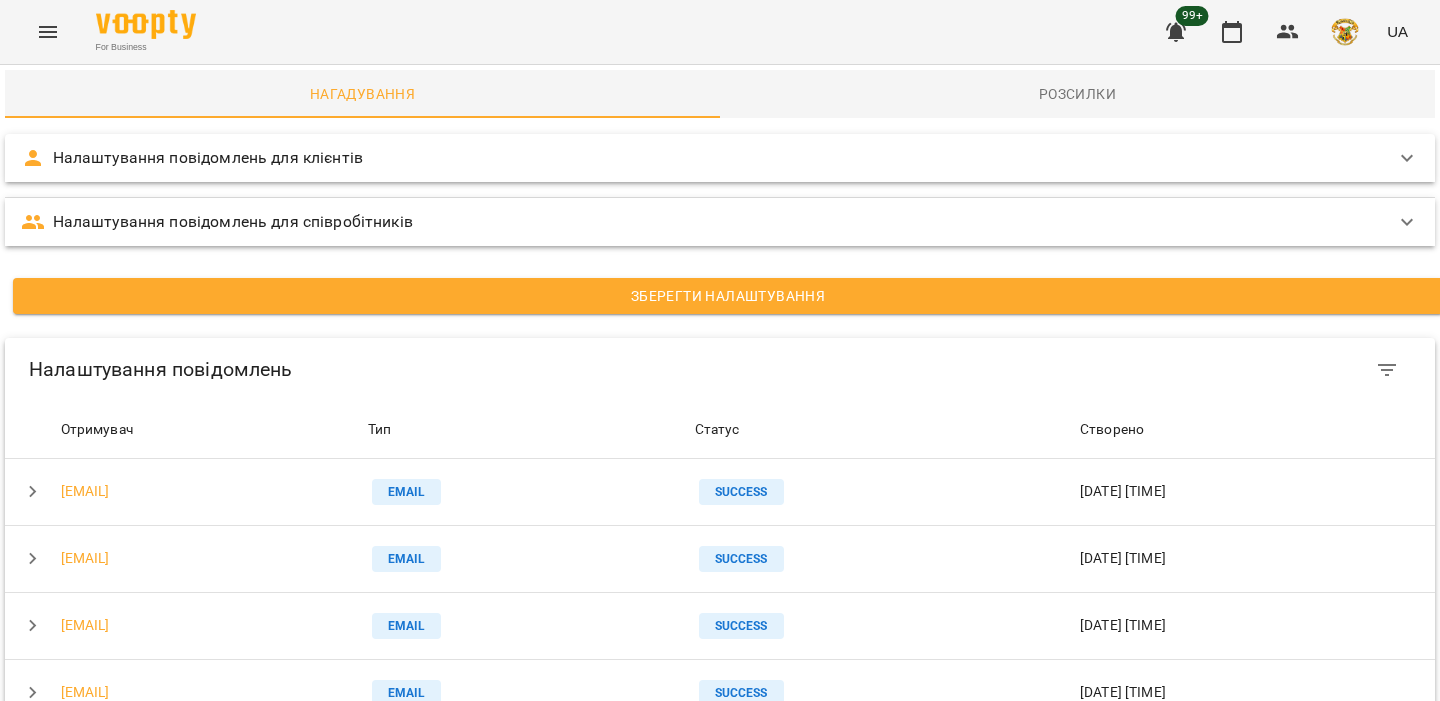 click on "Налаштування повідомлень для клієнтів" at bounding box center (702, 158) 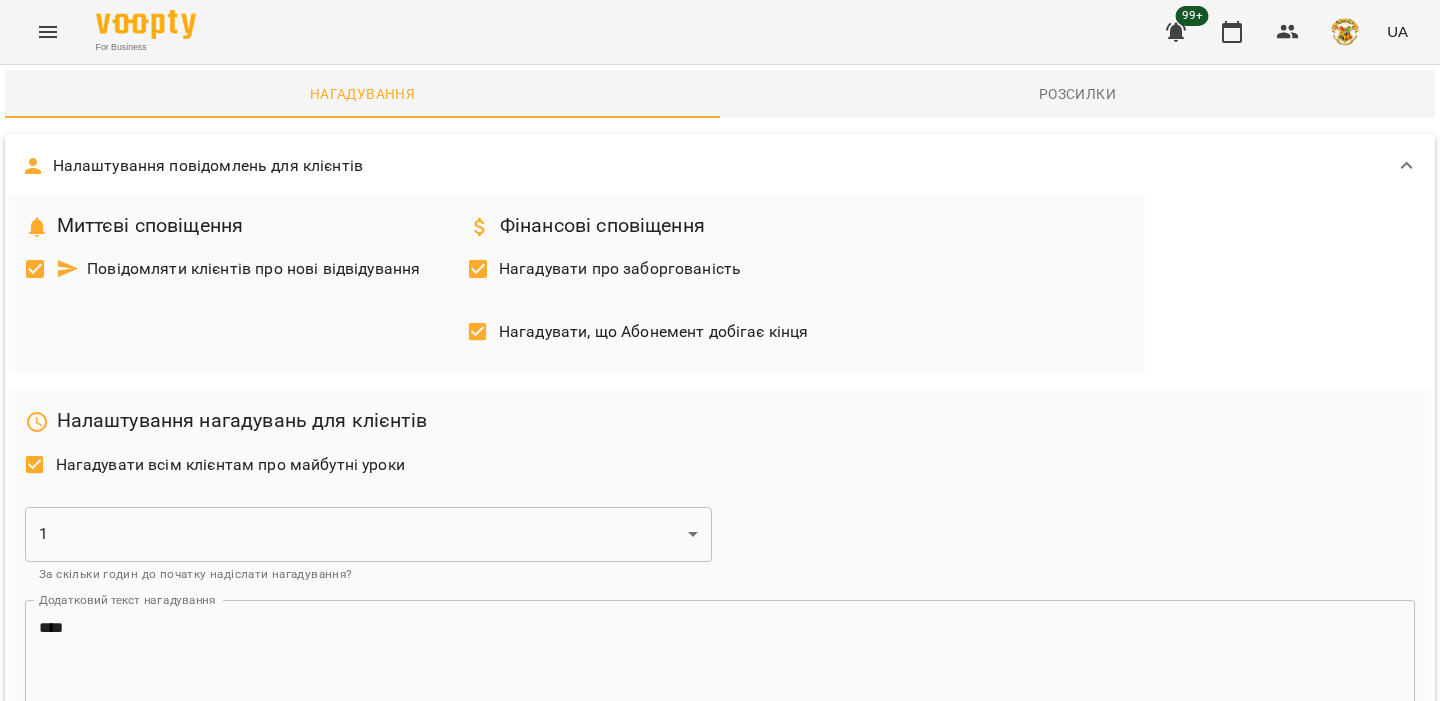 click on "Налаштування повідомлень для клієнтів" at bounding box center (702, 166) 